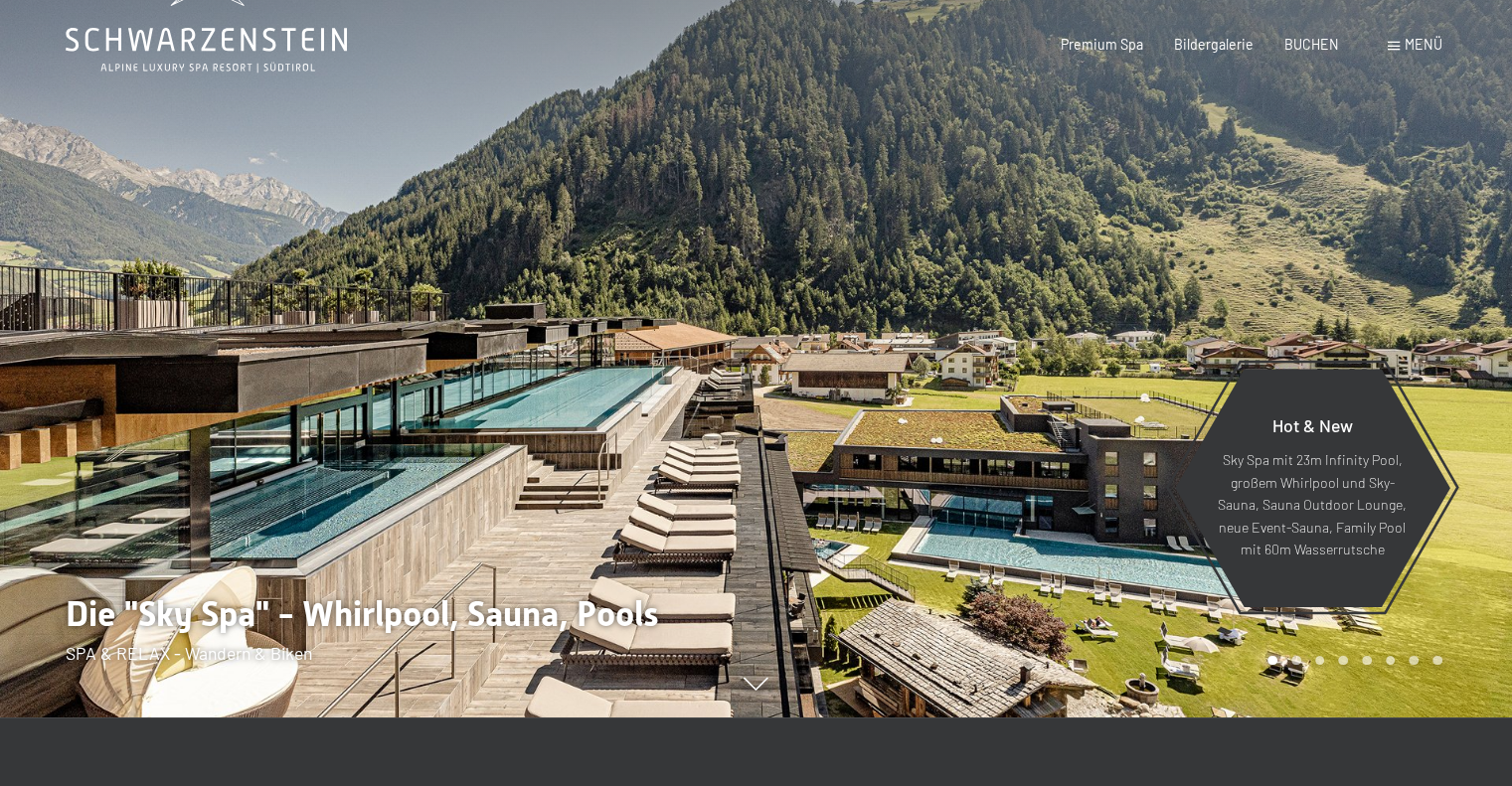 scroll, scrollTop: 0, scrollLeft: 0, axis: both 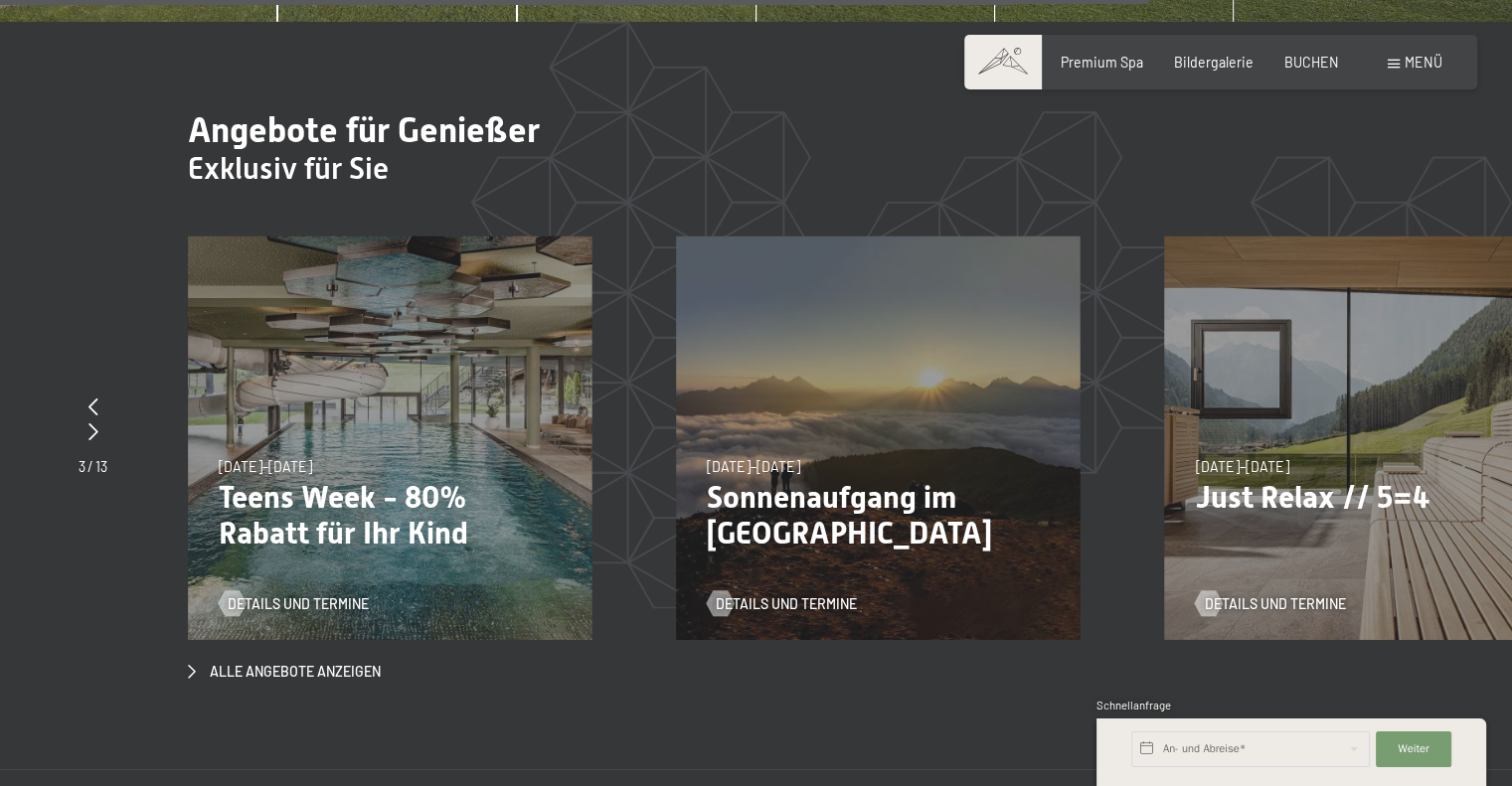 click on "26.07.–03.08.2025       23.08.–07.09.2025       27.09.–21.12.2025       10.01.–18.01.2026       31.01.–15.02.2026       07.03.–29.03.2026         26.07.–03.08.2025          Teens Week - 80% Rabatt für Ihr Kind                 Details und Termine" at bounding box center [390, 438] 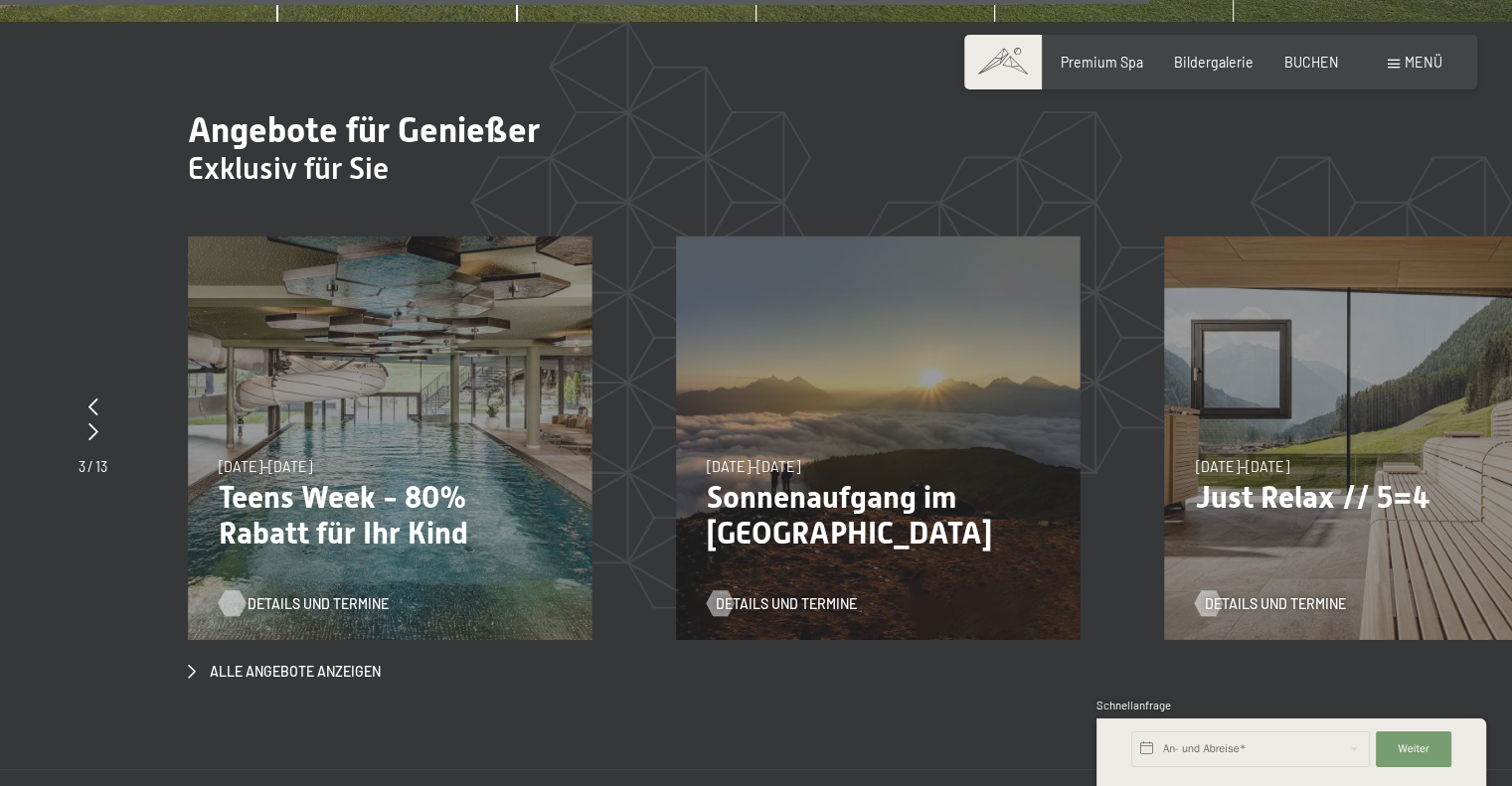 click on "Details und Termine" at bounding box center (318, 604) 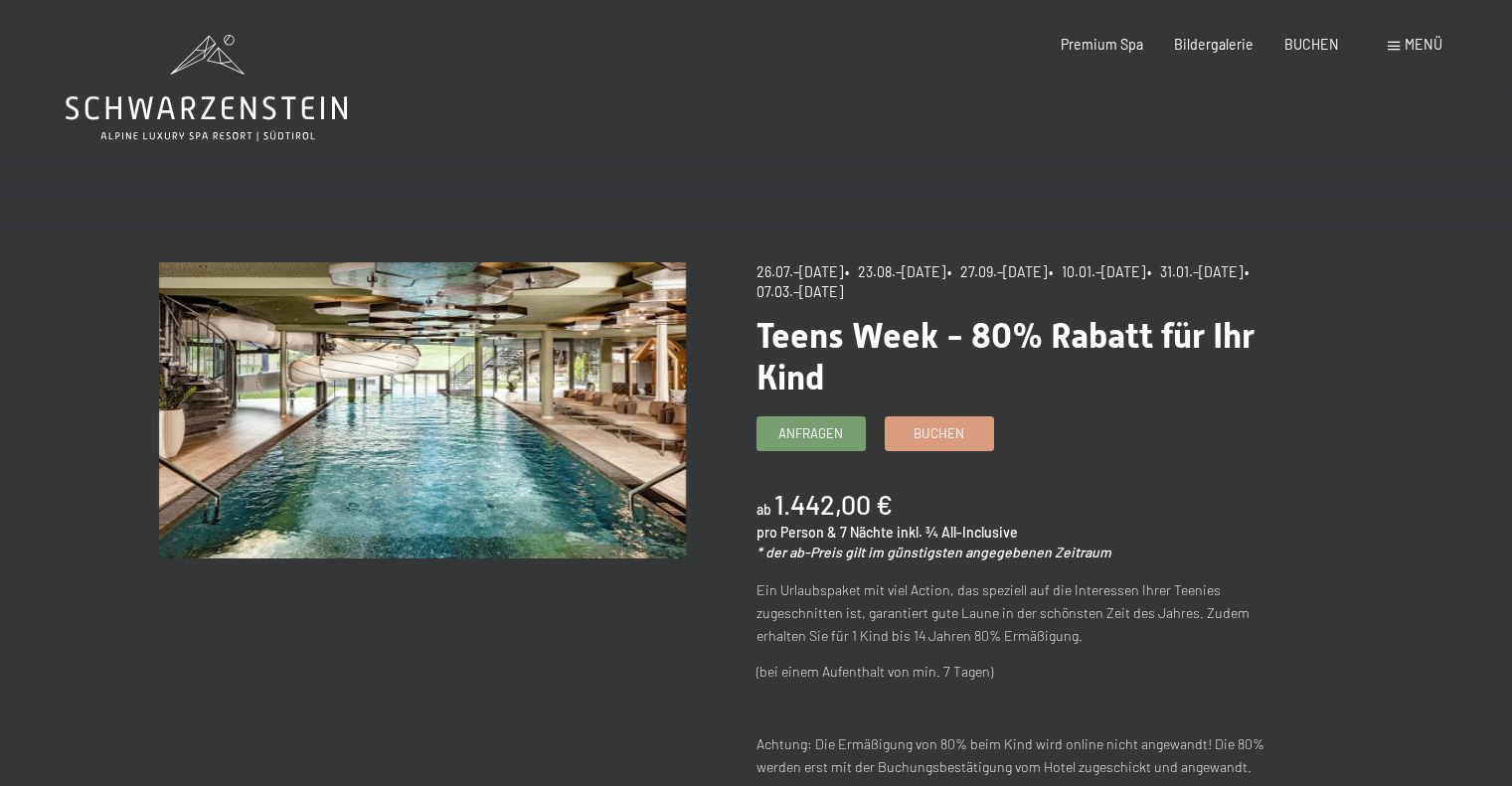 scroll, scrollTop: 0, scrollLeft: 0, axis: both 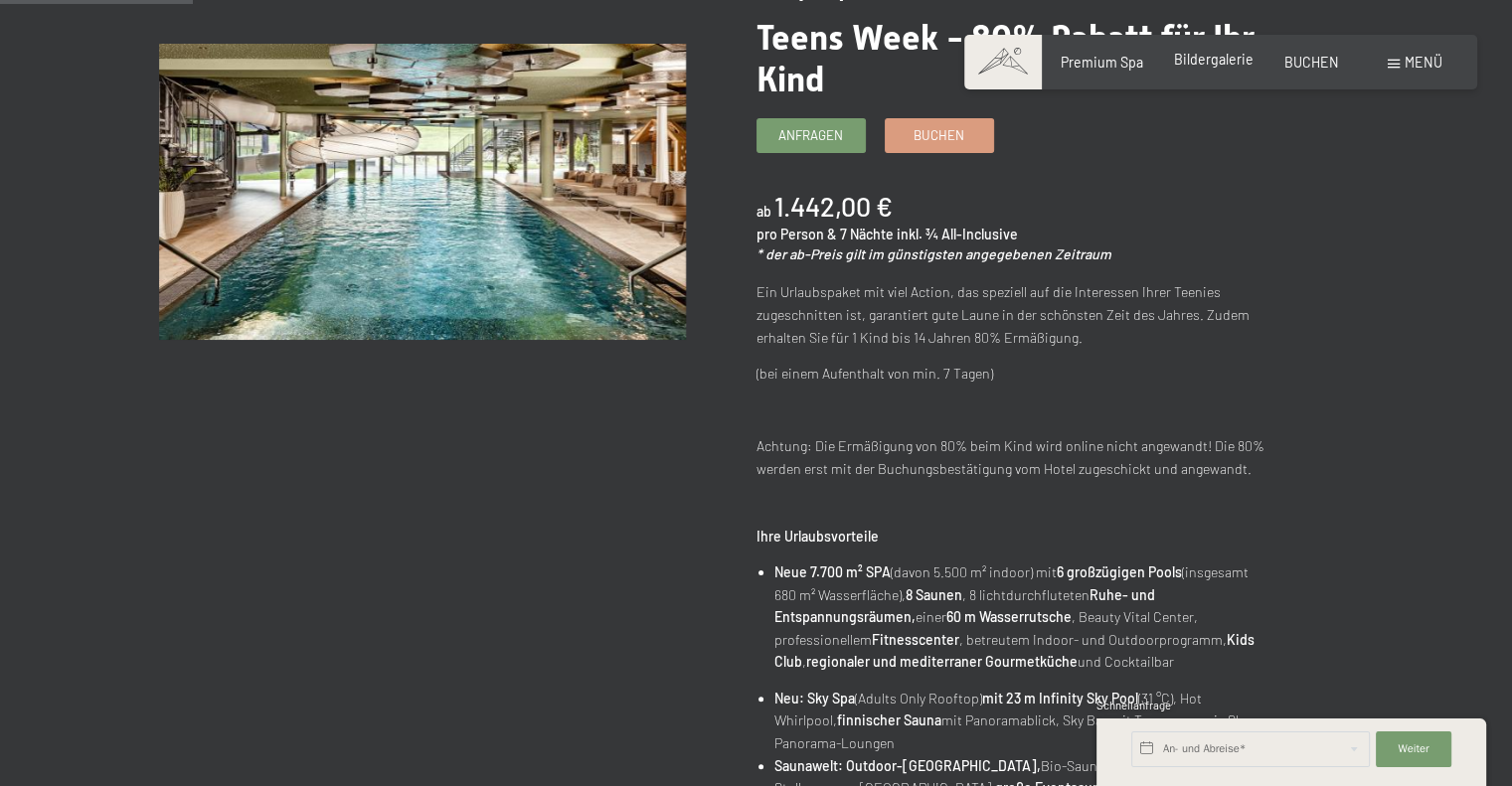 click on "Bildergalerie" at bounding box center [1214, 59] 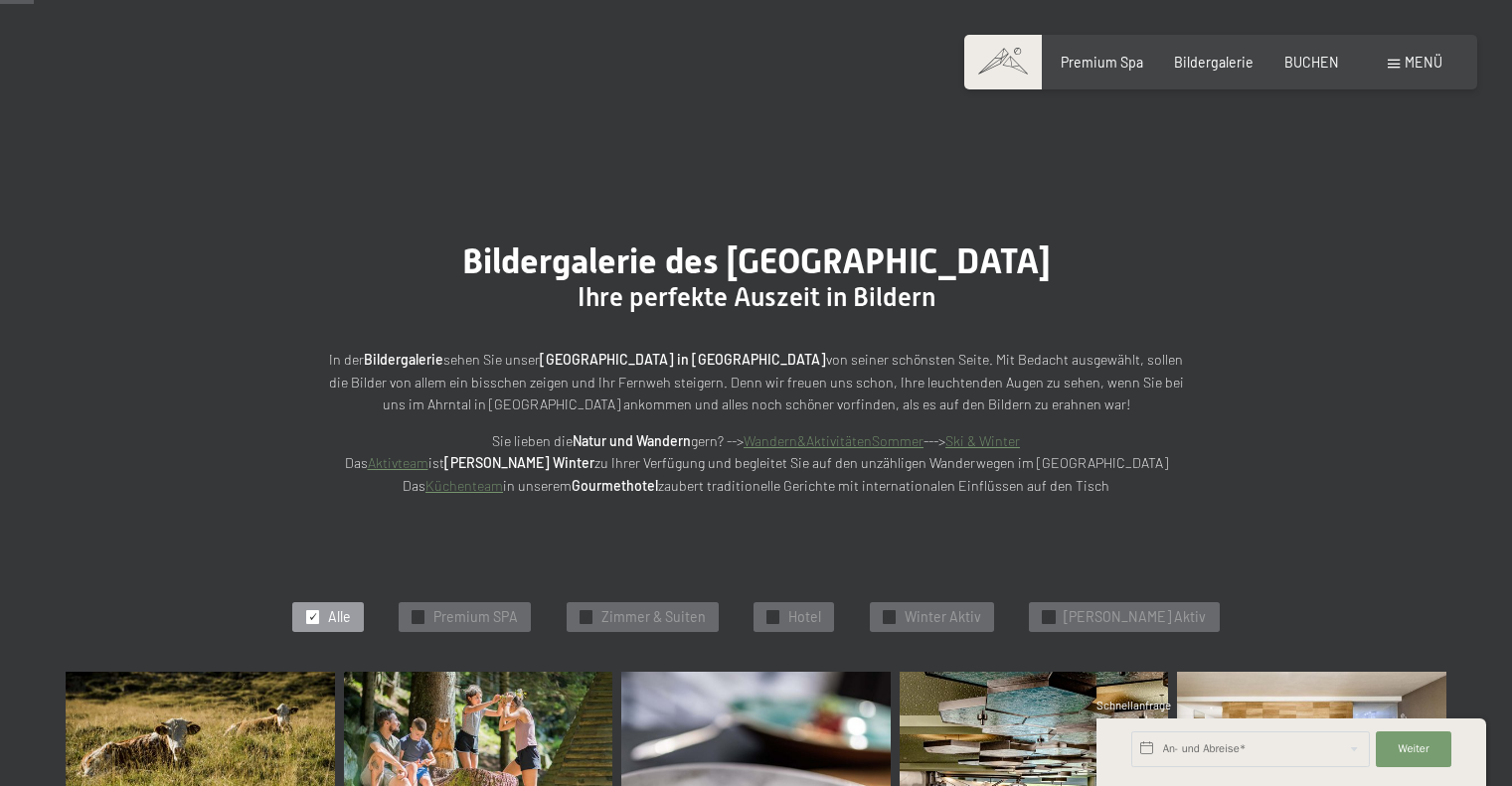 scroll, scrollTop: 497, scrollLeft: 0, axis: vertical 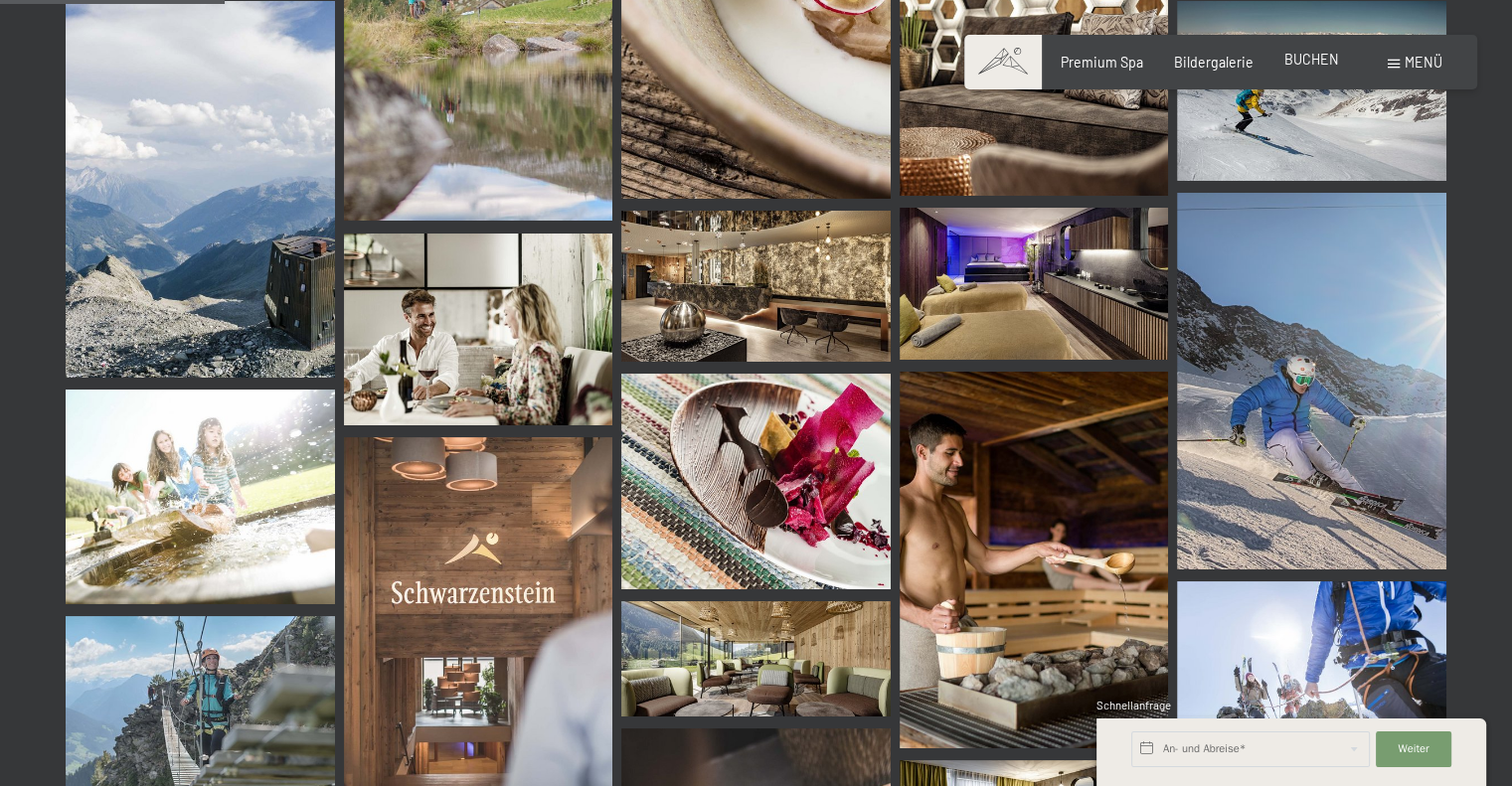 click on "BUCHEN" at bounding box center (1311, 59) 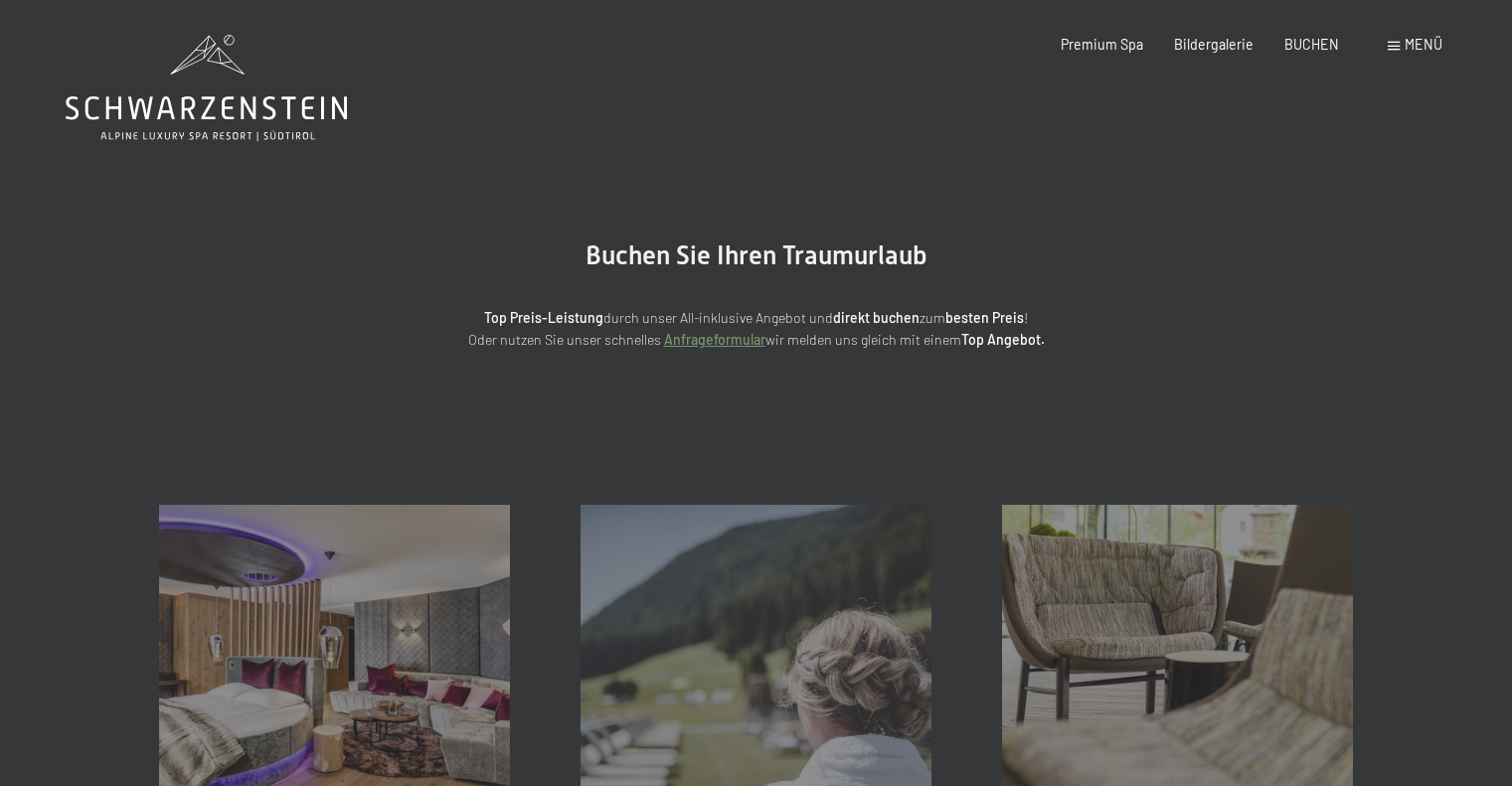 scroll, scrollTop: 0, scrollLeft: 0, axis: both 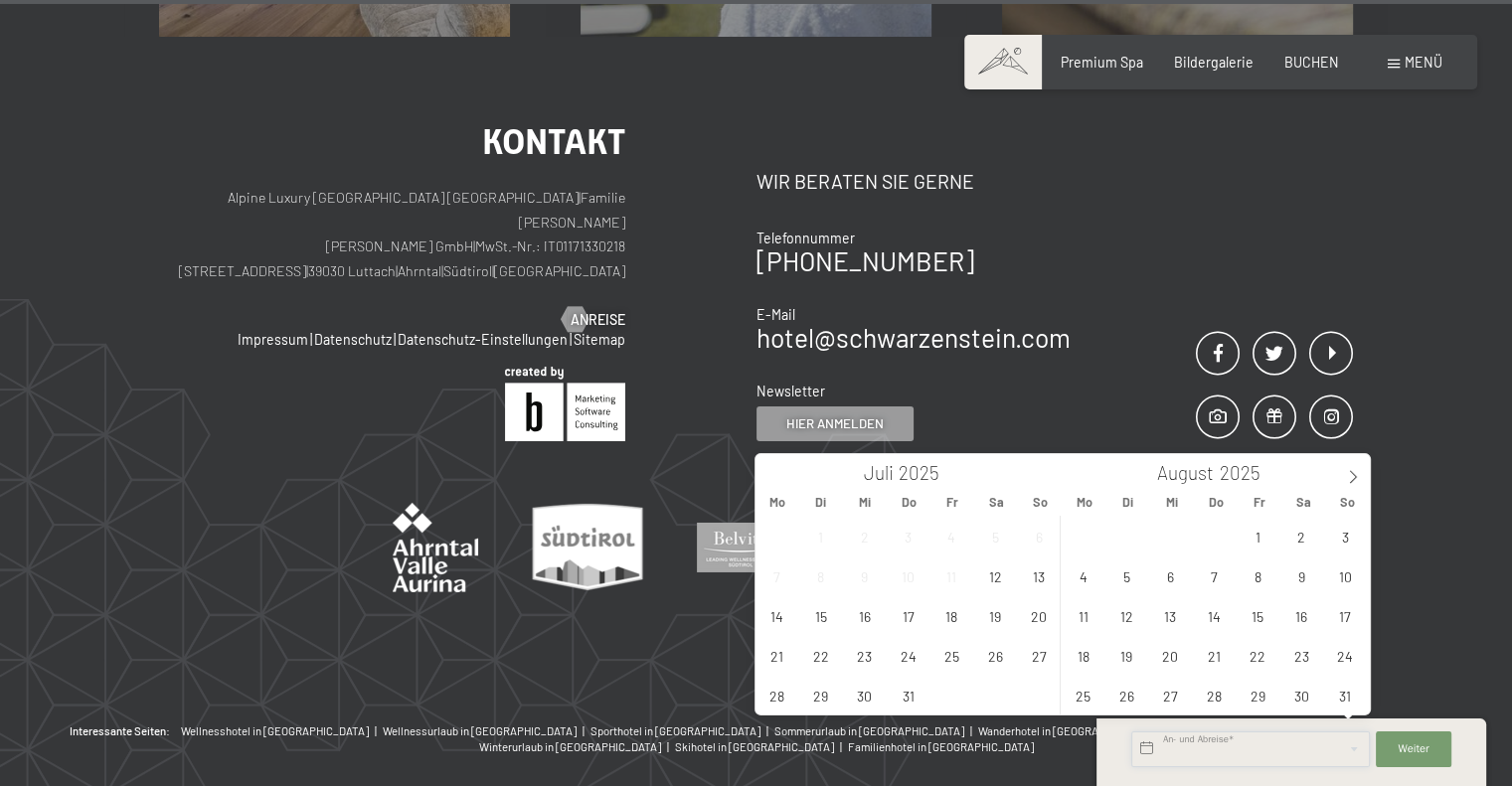 click at bounding box center (1251, 749) 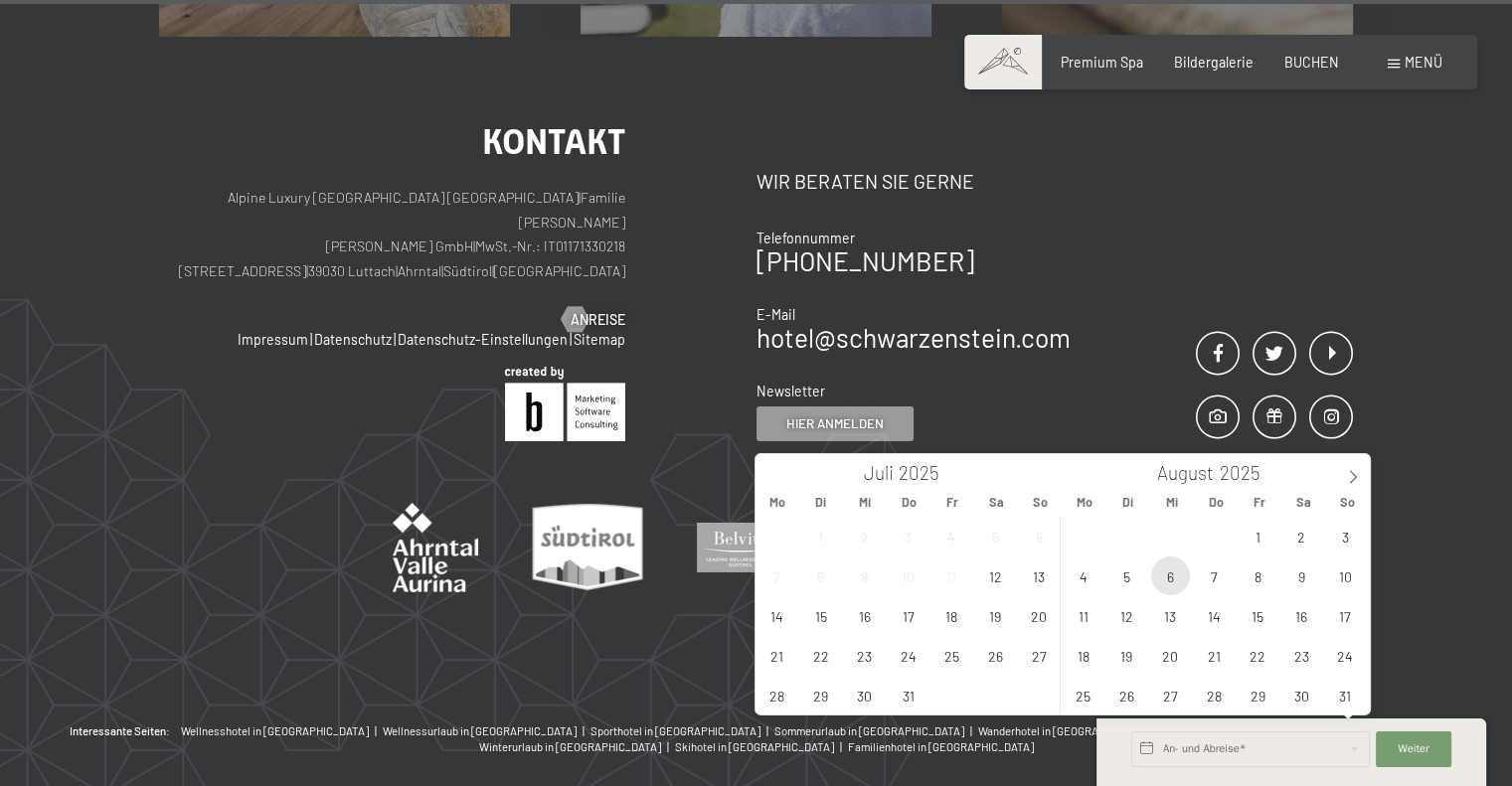click on "6" at bounding box center (1170, 575) 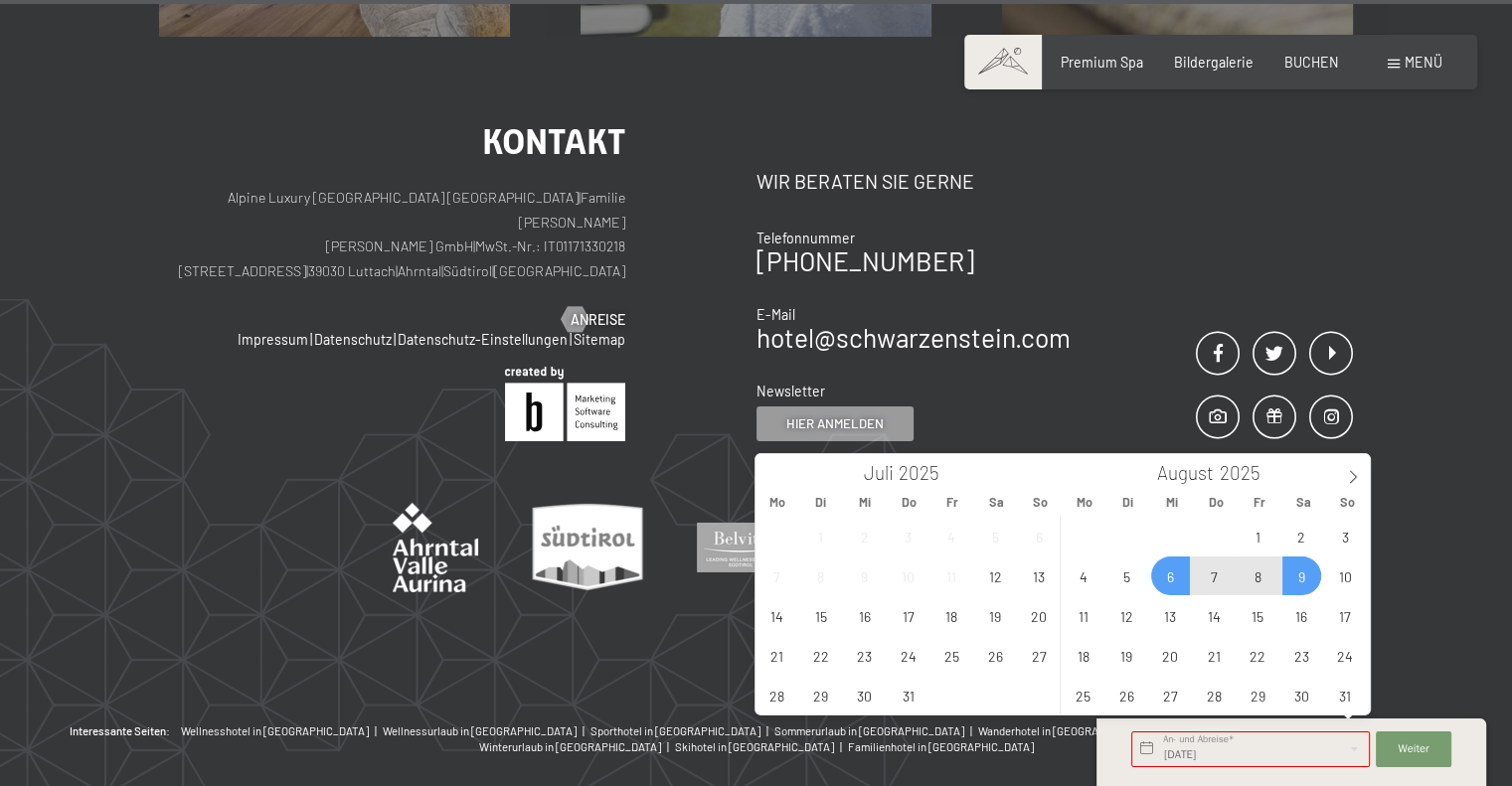 click on "9" at bounding box center [1301, 575] 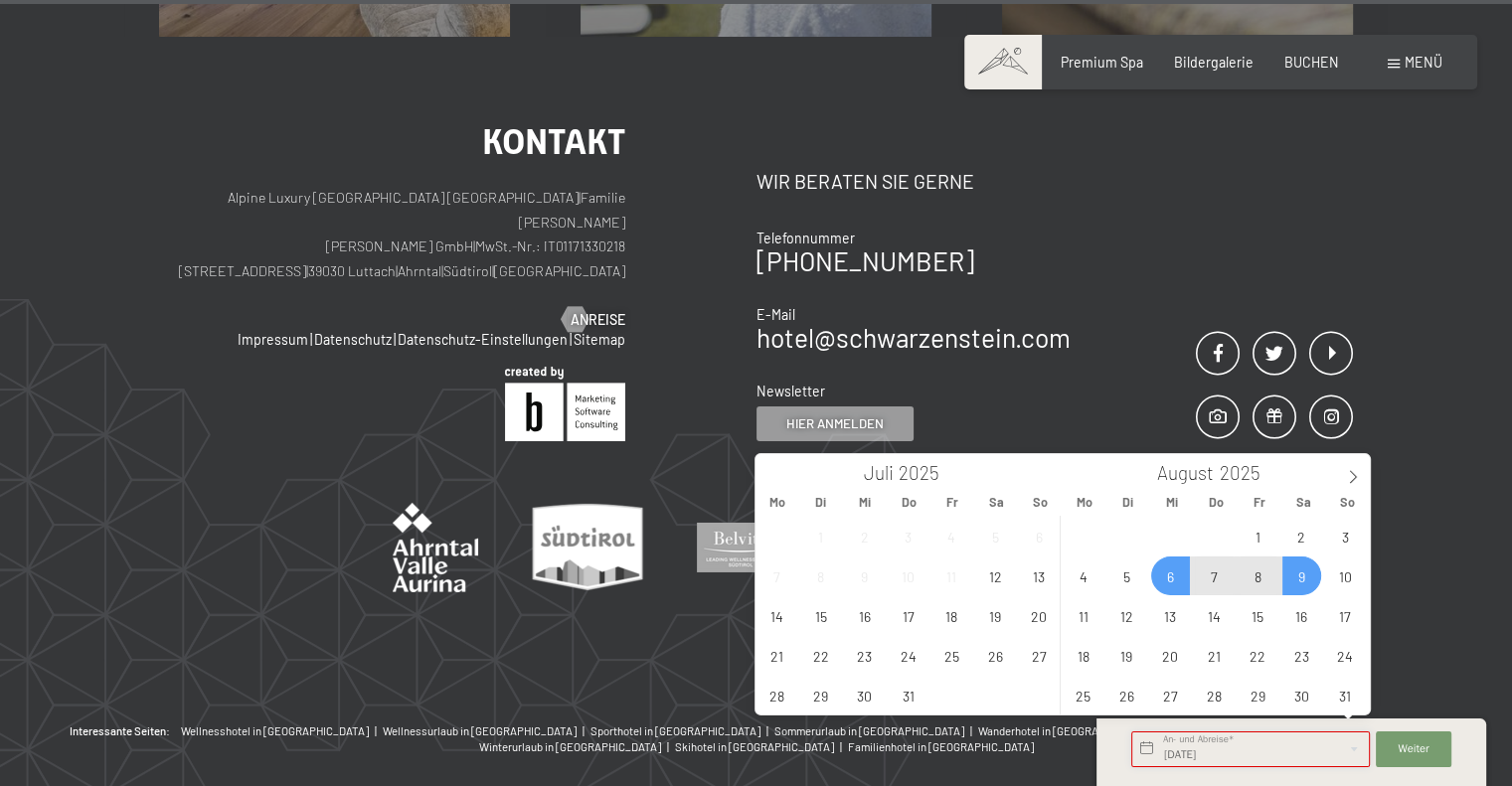 type on "Mi. 06.08.2025 - Sa. 09.08.2025" 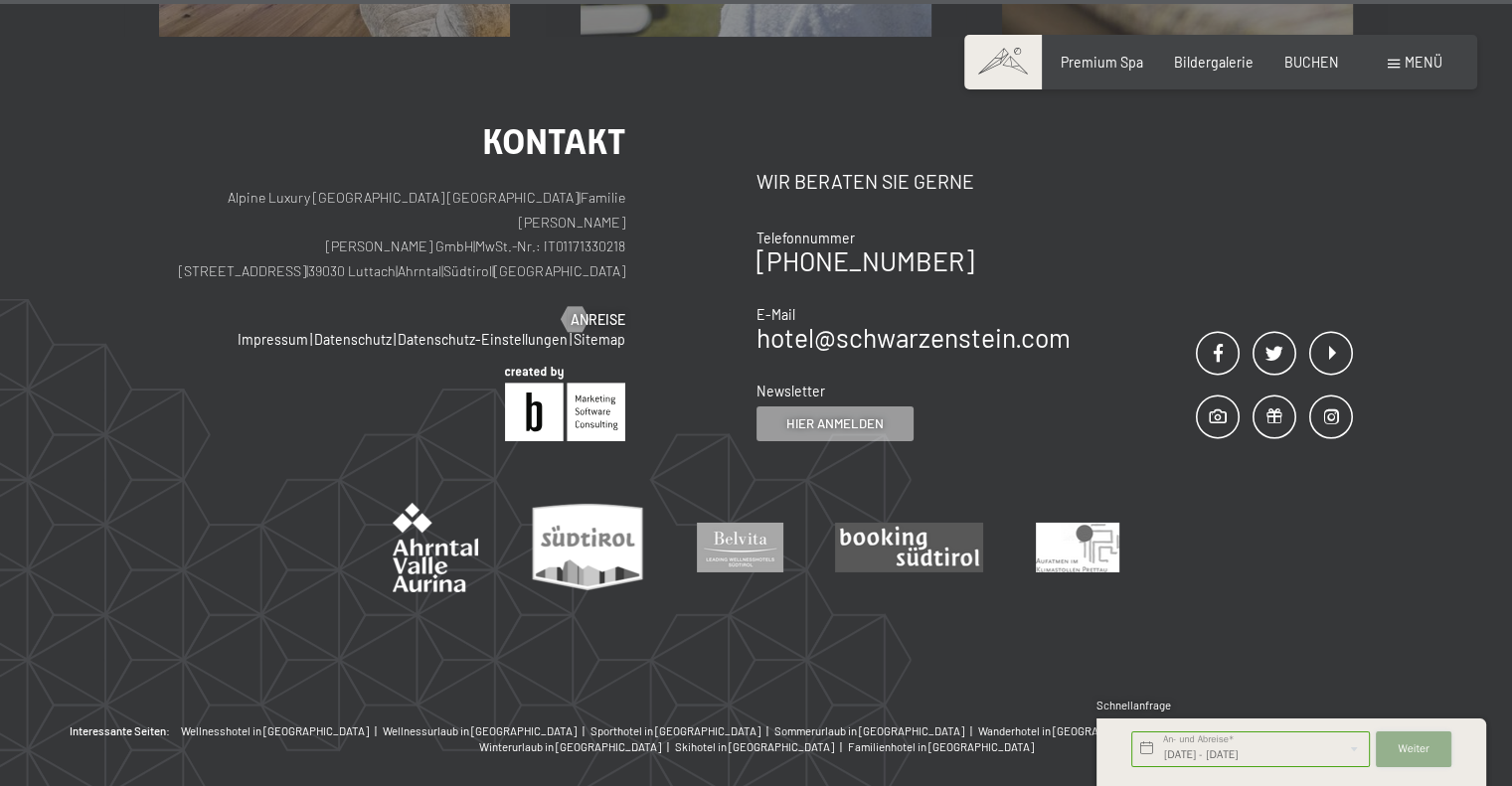 click on "Weiter Adressfelder ausblenden" at bounding box center (1414, 749) 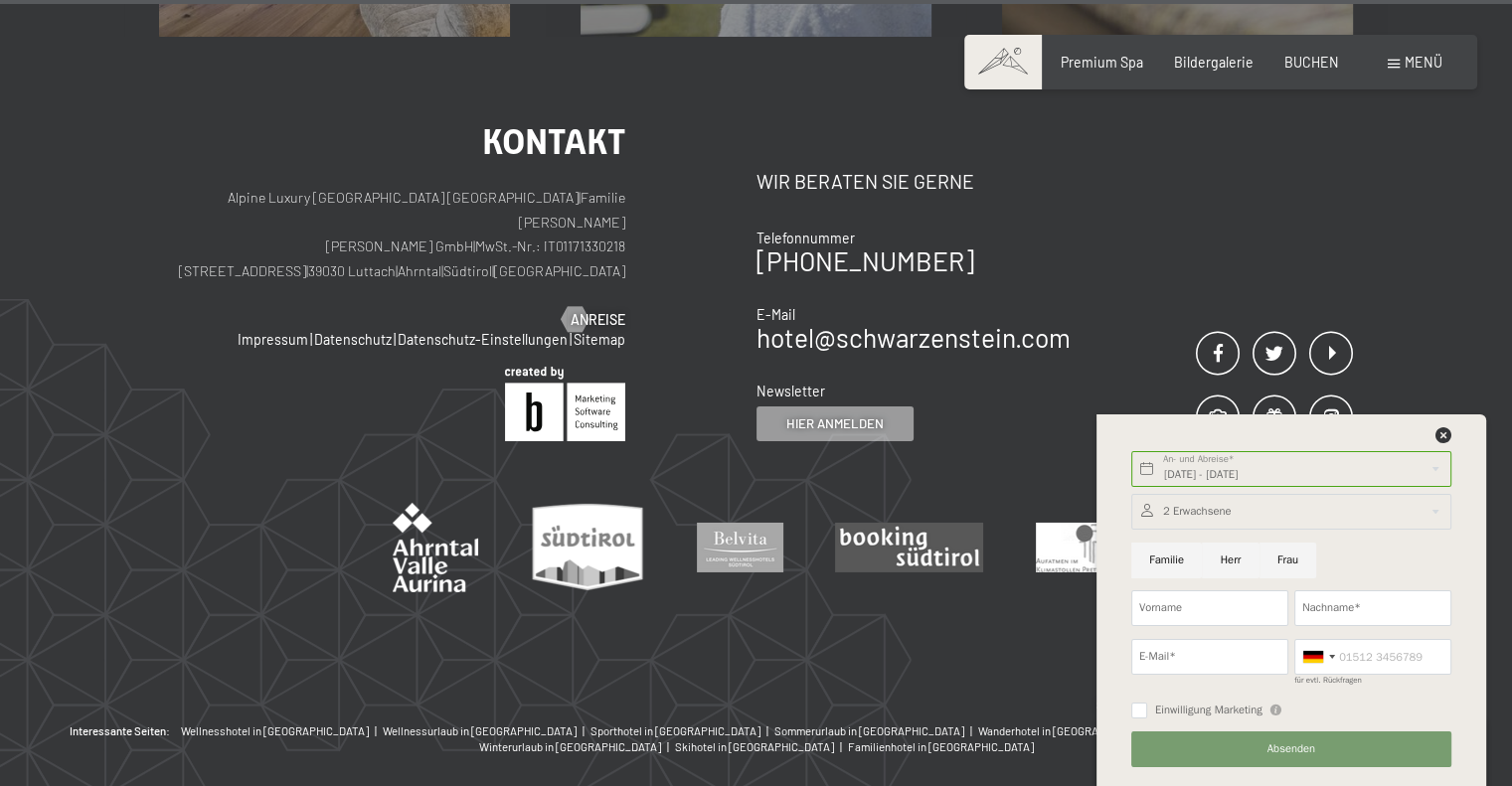 click at bounding box center [1291, 512] 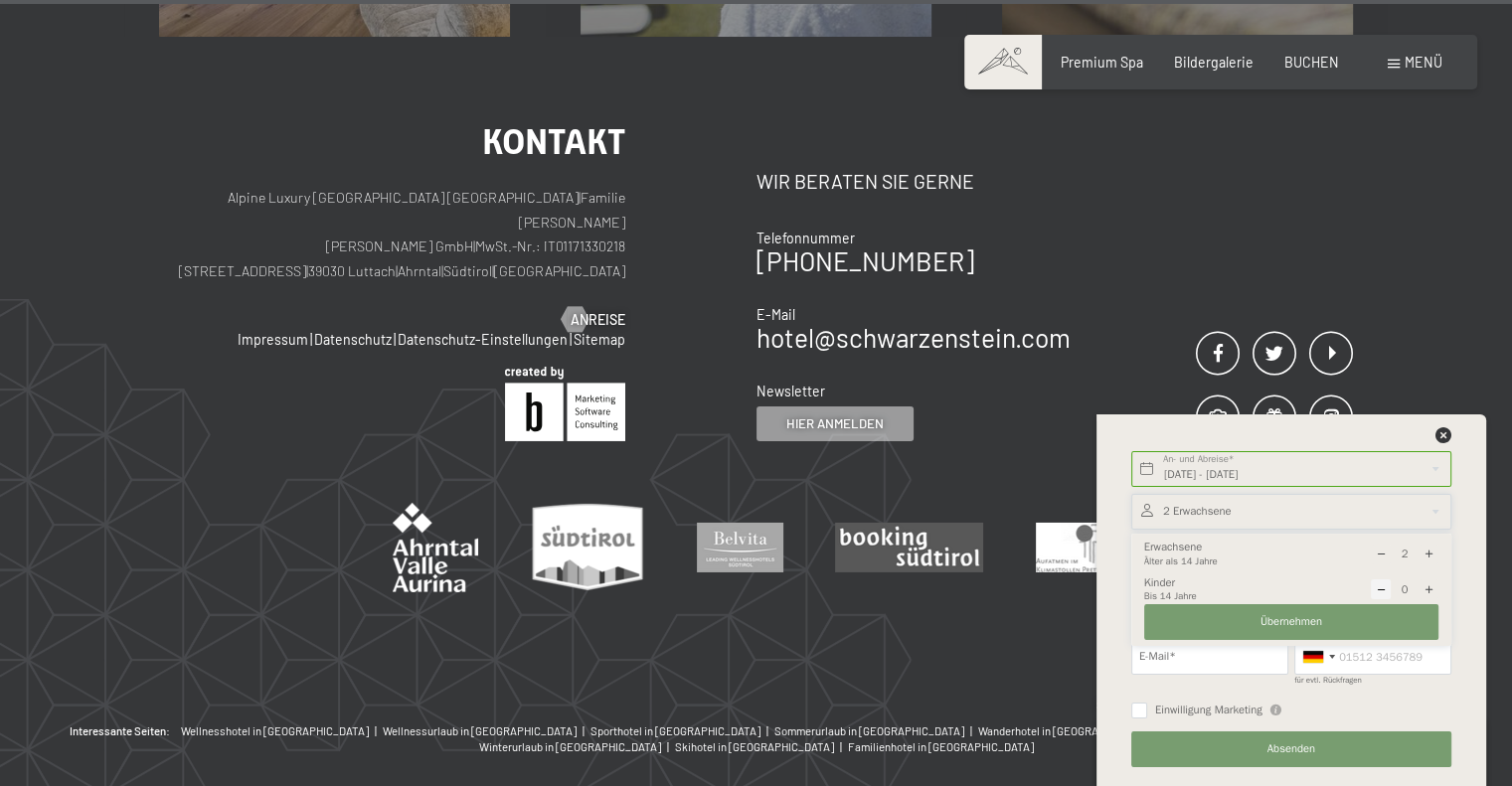 click at bounding box center [1428, 589] 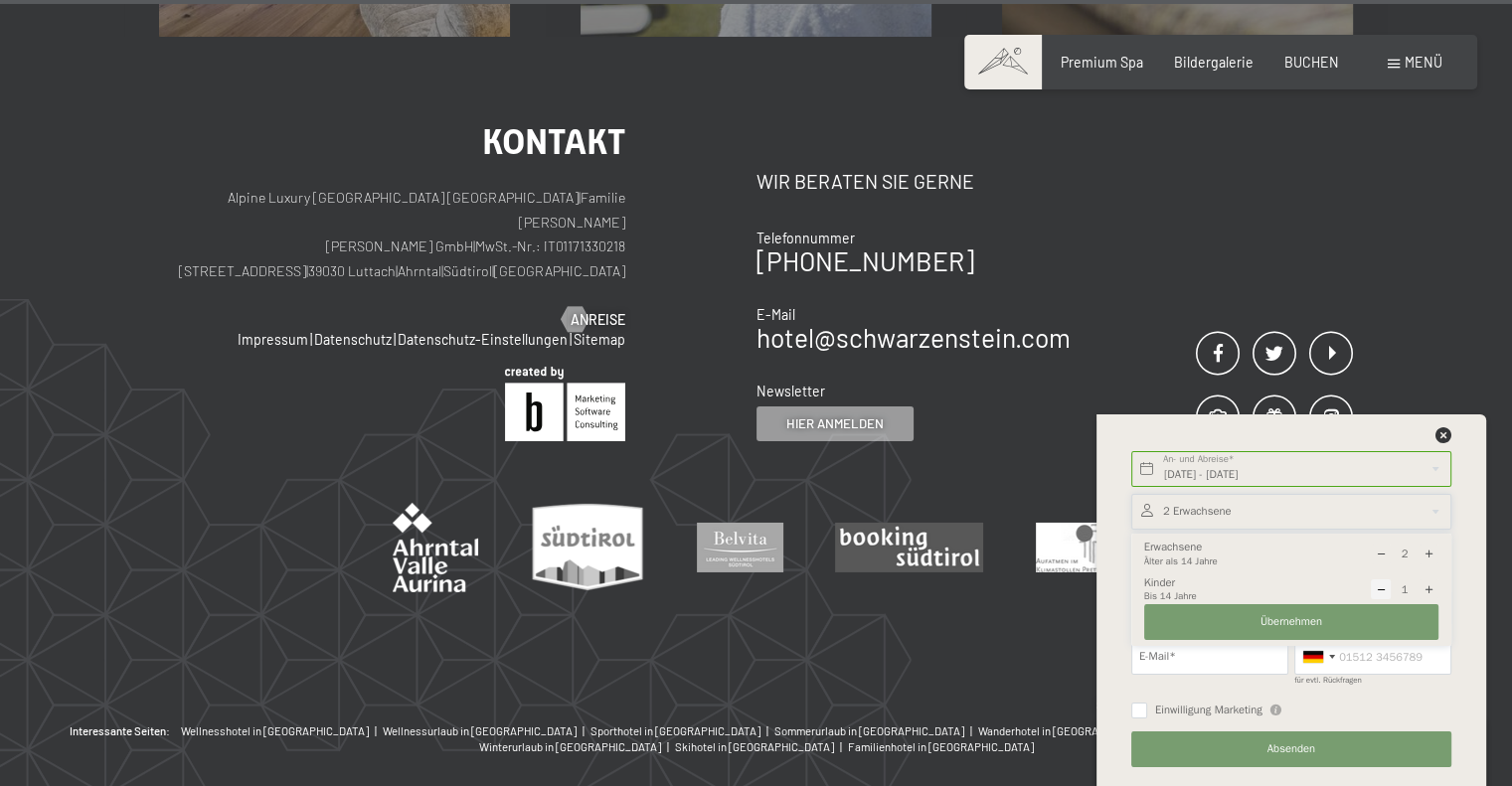 select 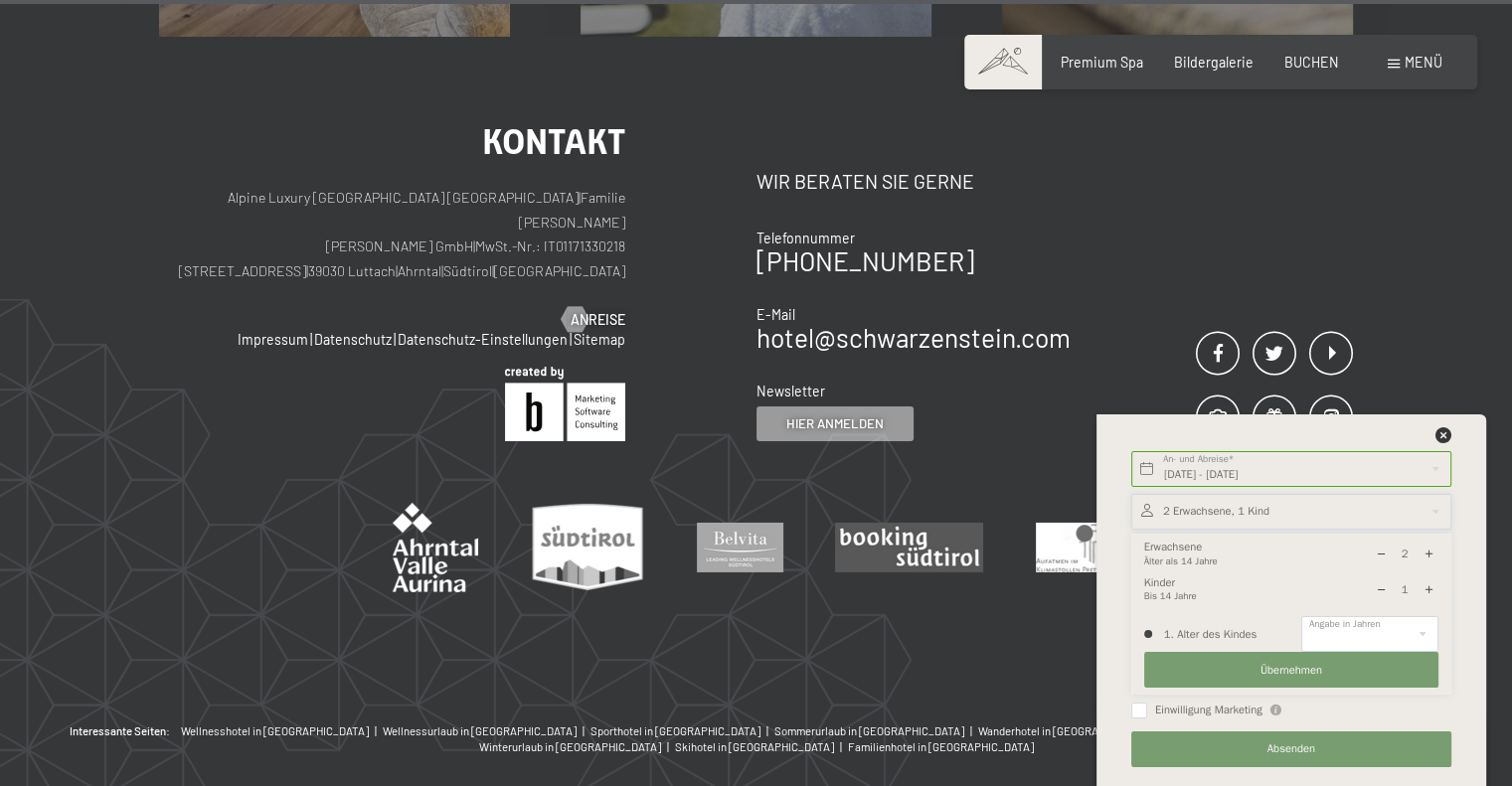 click at bounding box center (1428, 589) 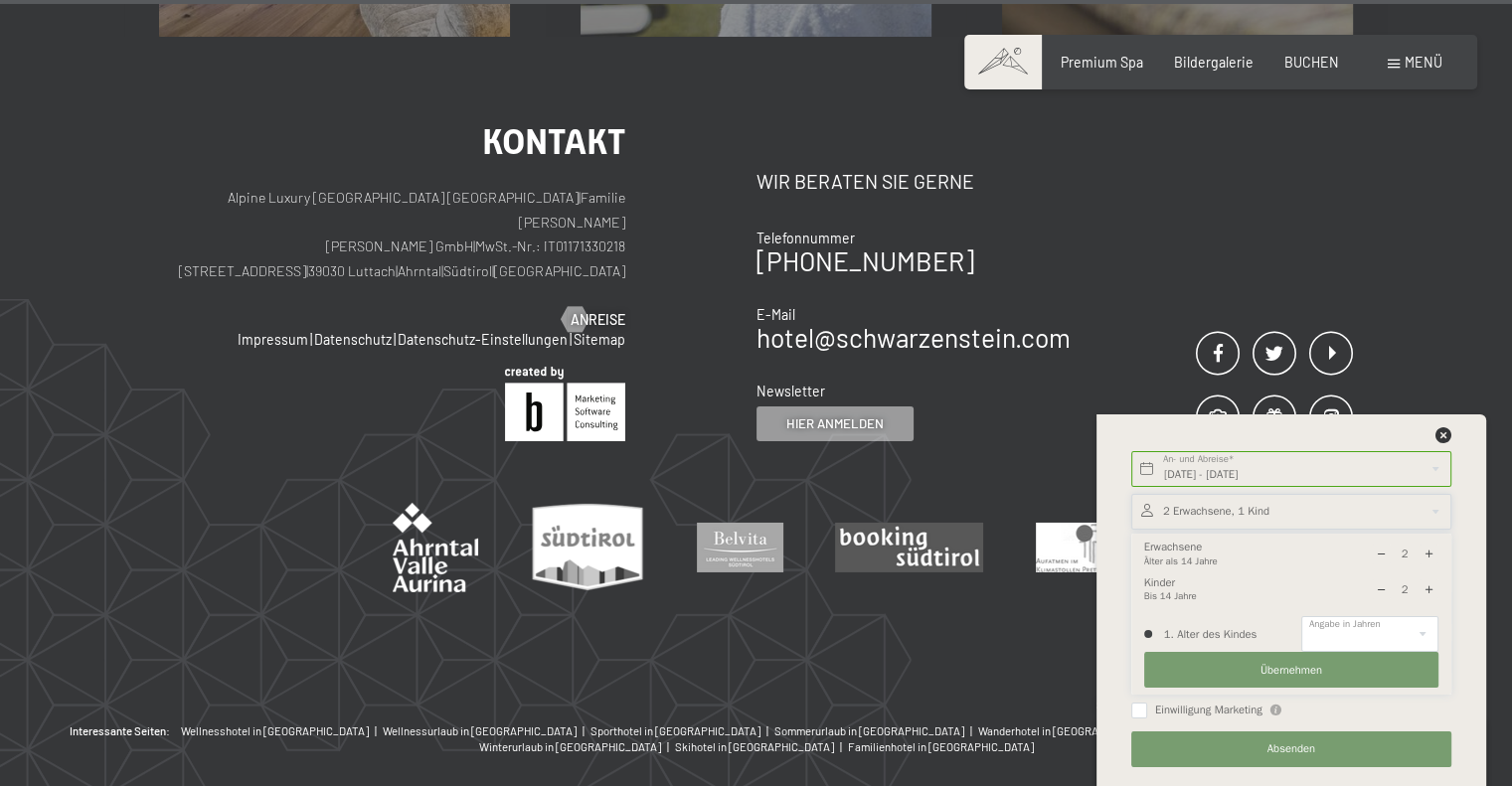 select 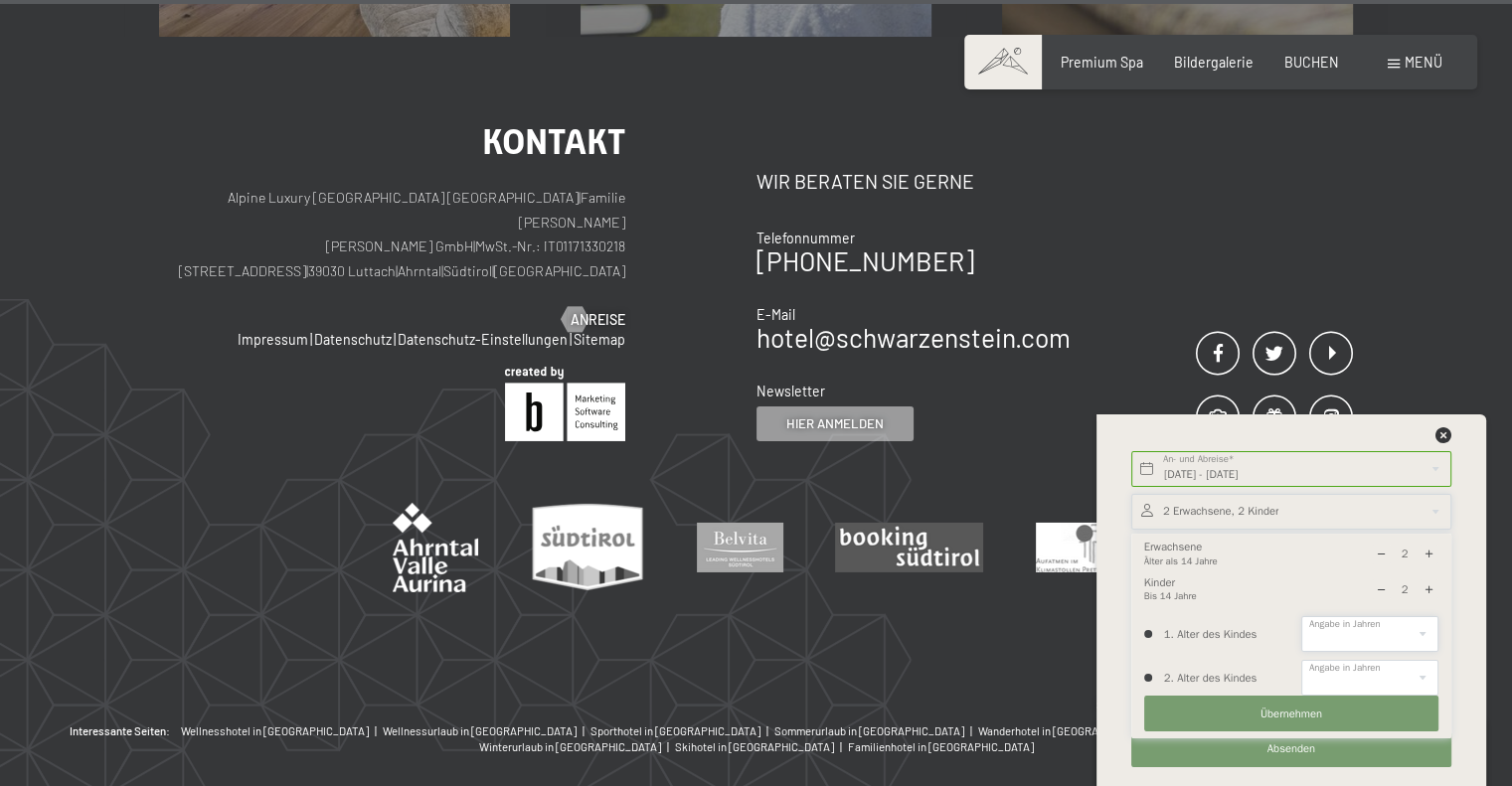 click on "0 1 2 3 4 5 6 7 8 9 10 11 12 13 14" at bounding box center (1370, 634) 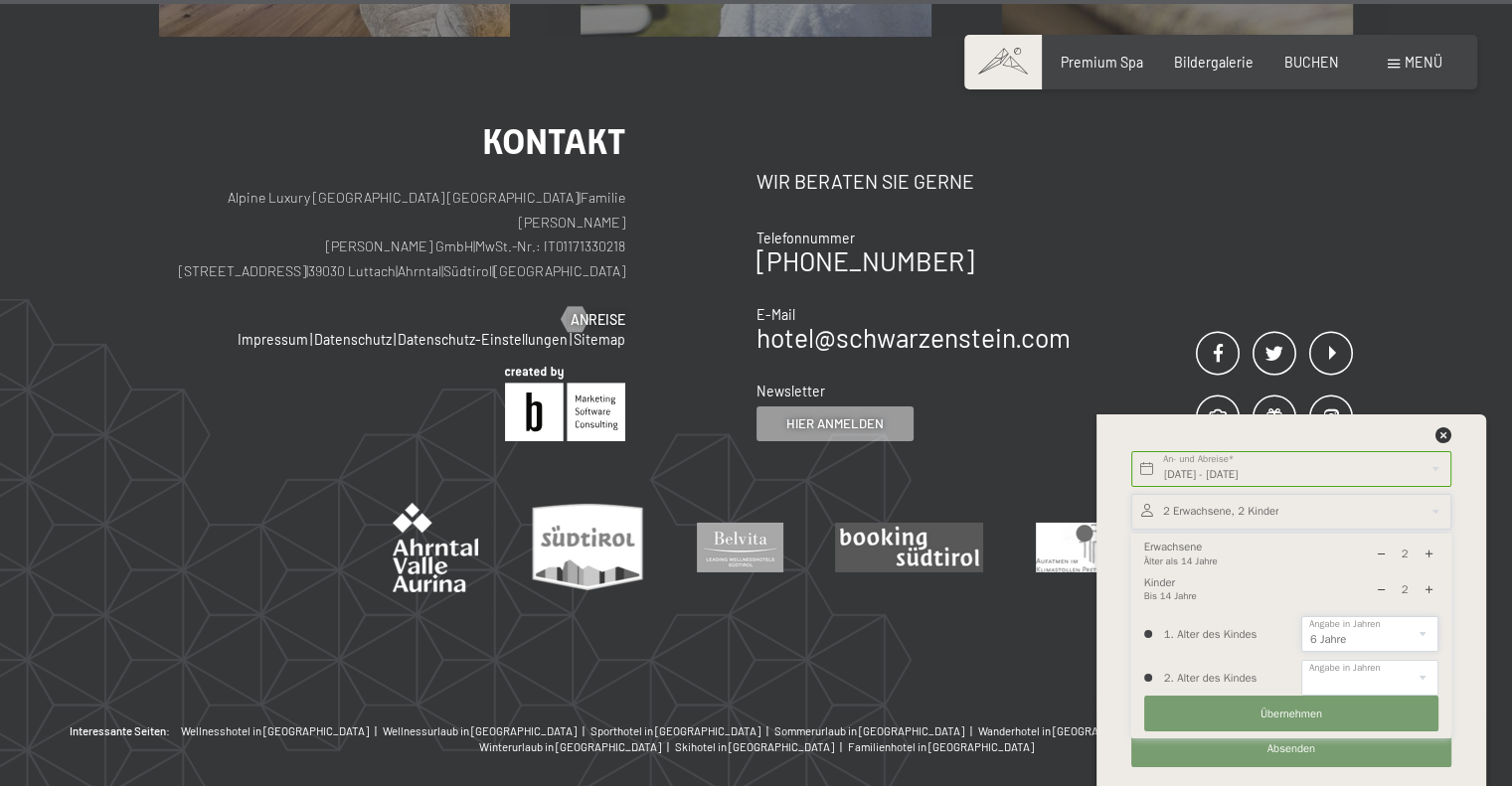 click on "0 1 2 3 4 5 6 7 8 9 10 11 12 13 14" at bounding box center [1370, 634] 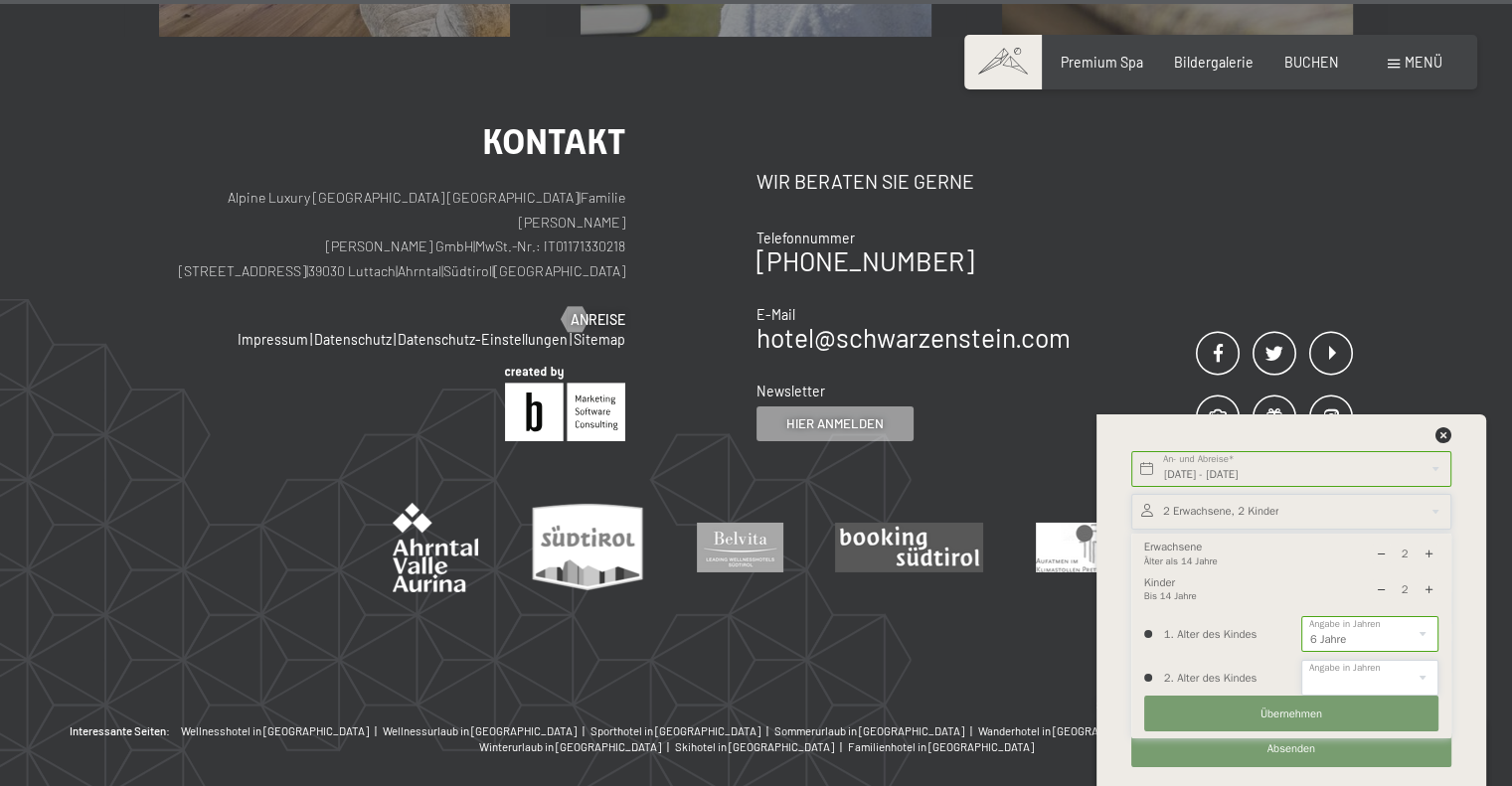 click on "0 1 2 3 4 5 6 7 8 9 10 11 12 13 14" at bounding box center [1370, 678] 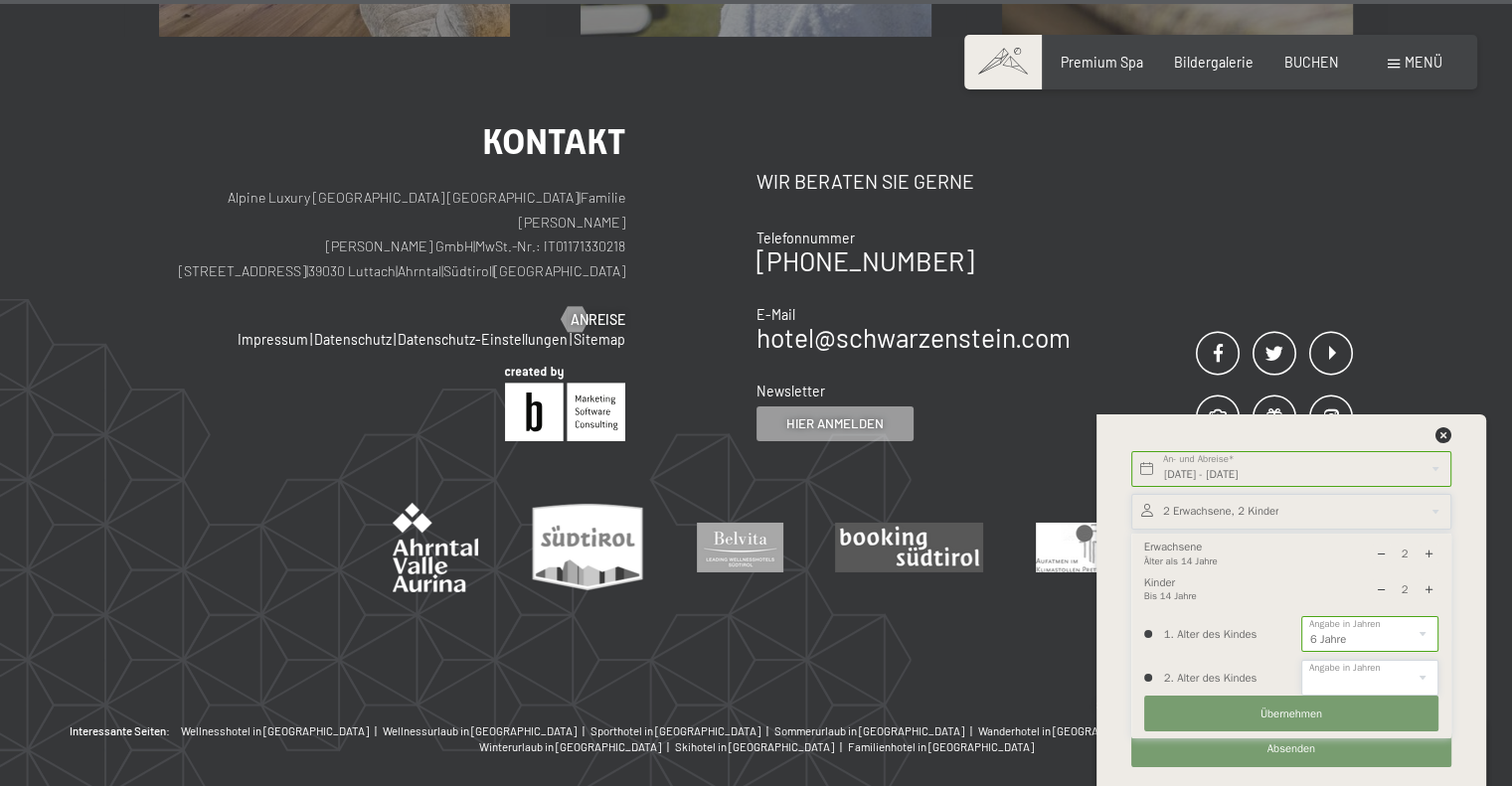 select on "8" 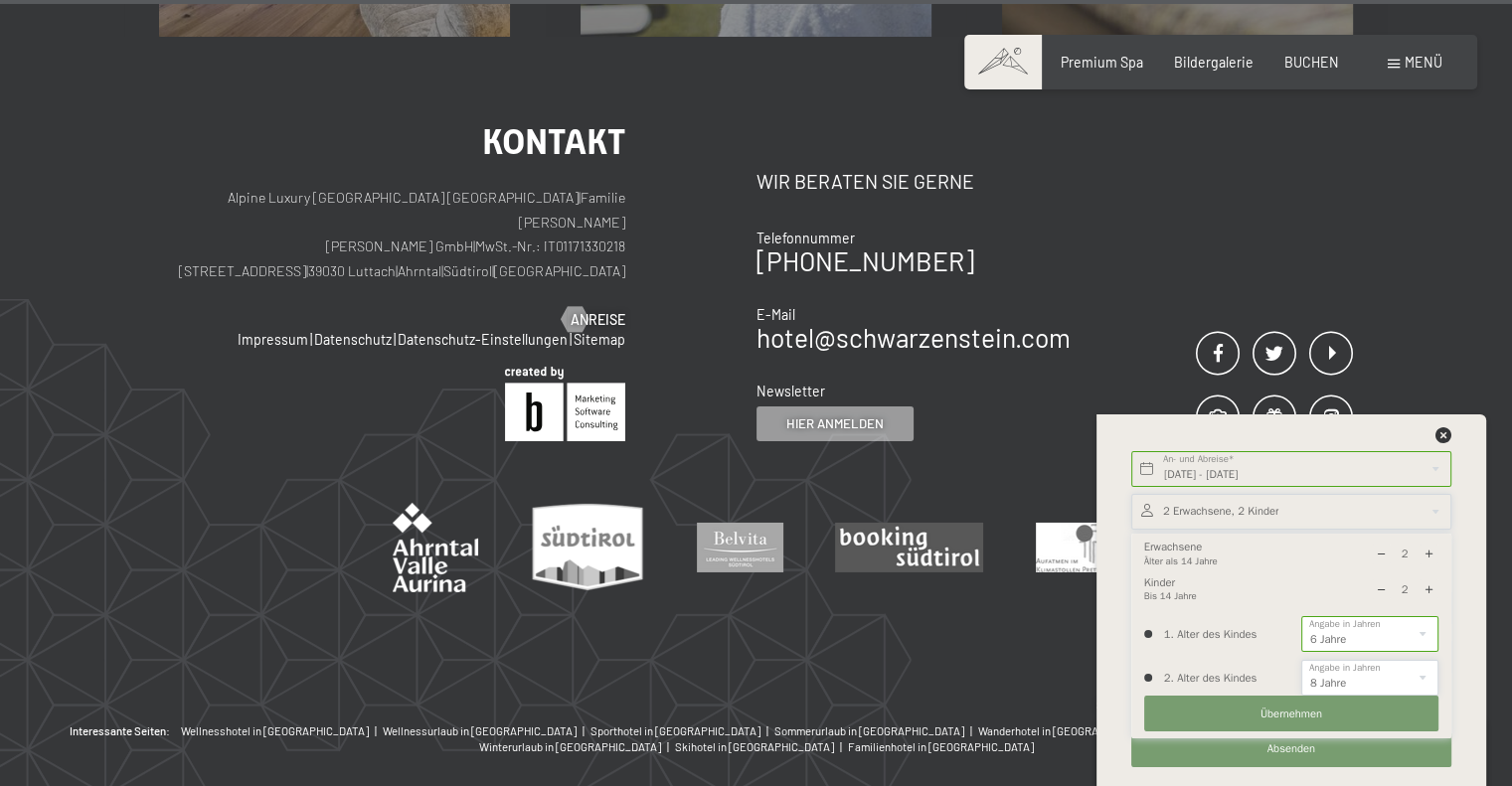 click on "0 1 2 3 4 5 6 7 8 9 10 11 12 13 14" at bounding box center (1370, 678) 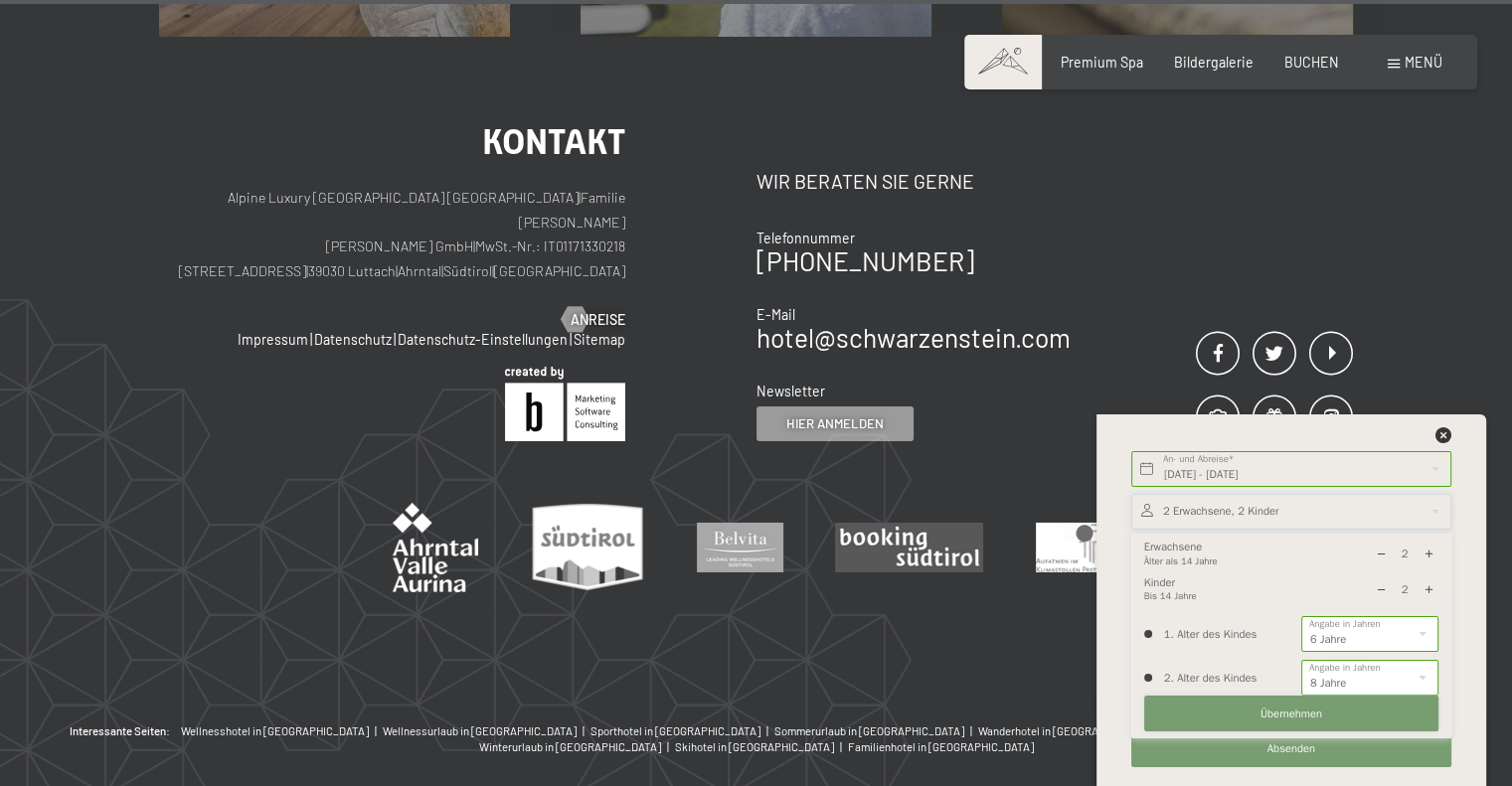 click on "Übernehmen" at bounding box center (1291, 714) 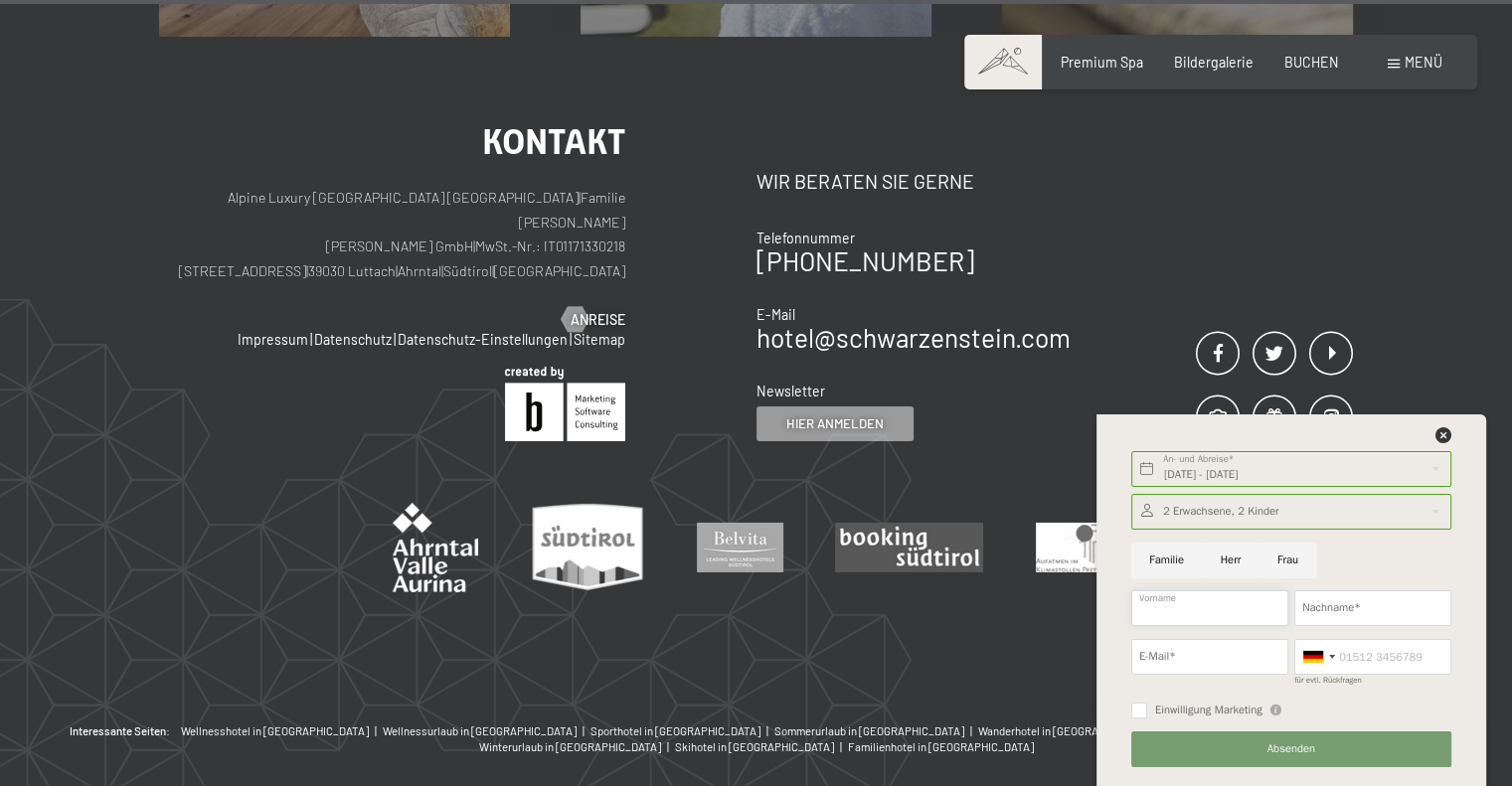 click on "Vorname" at bounding box center (1210, 608) 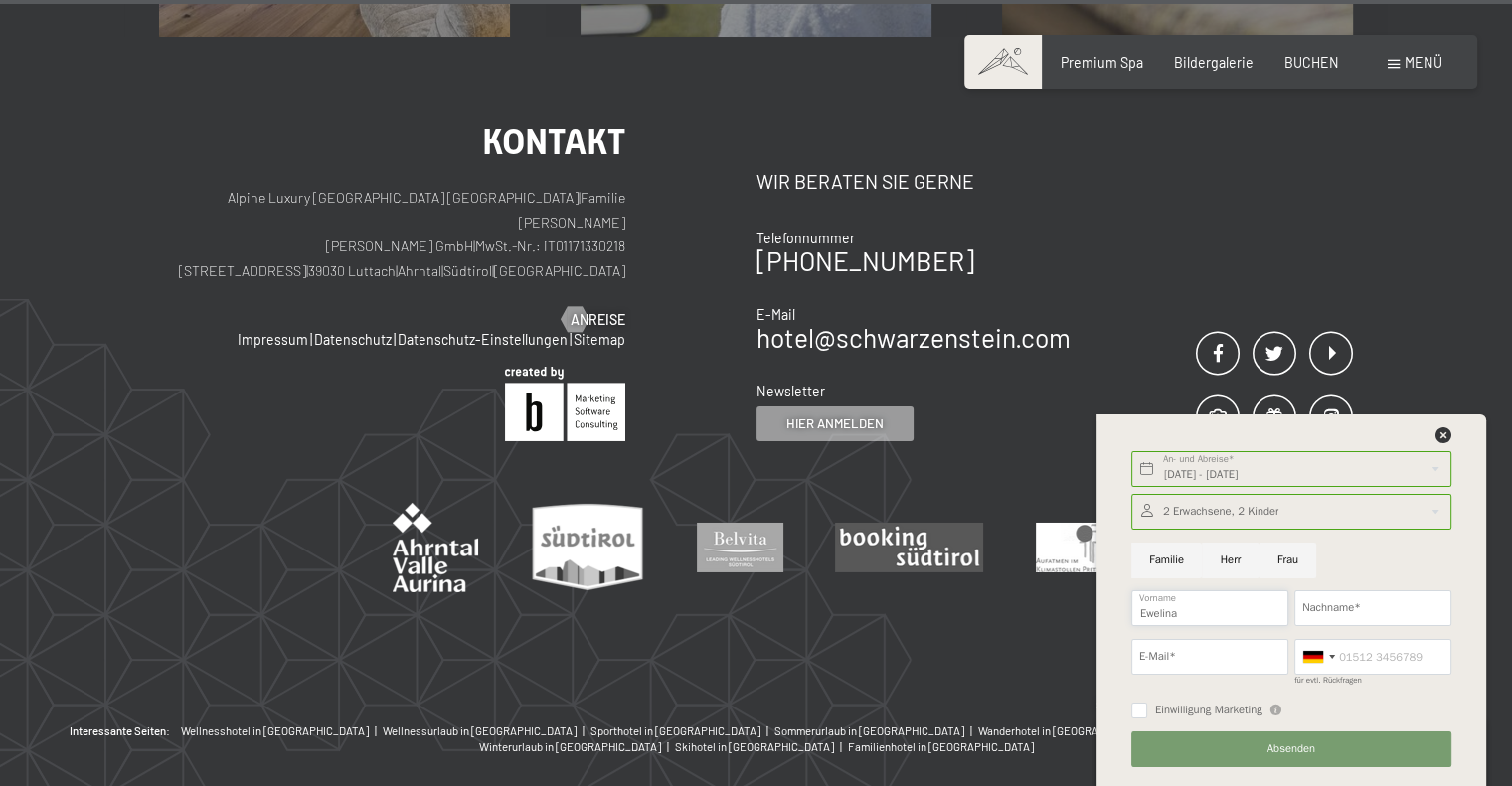 type on "Ewelina" 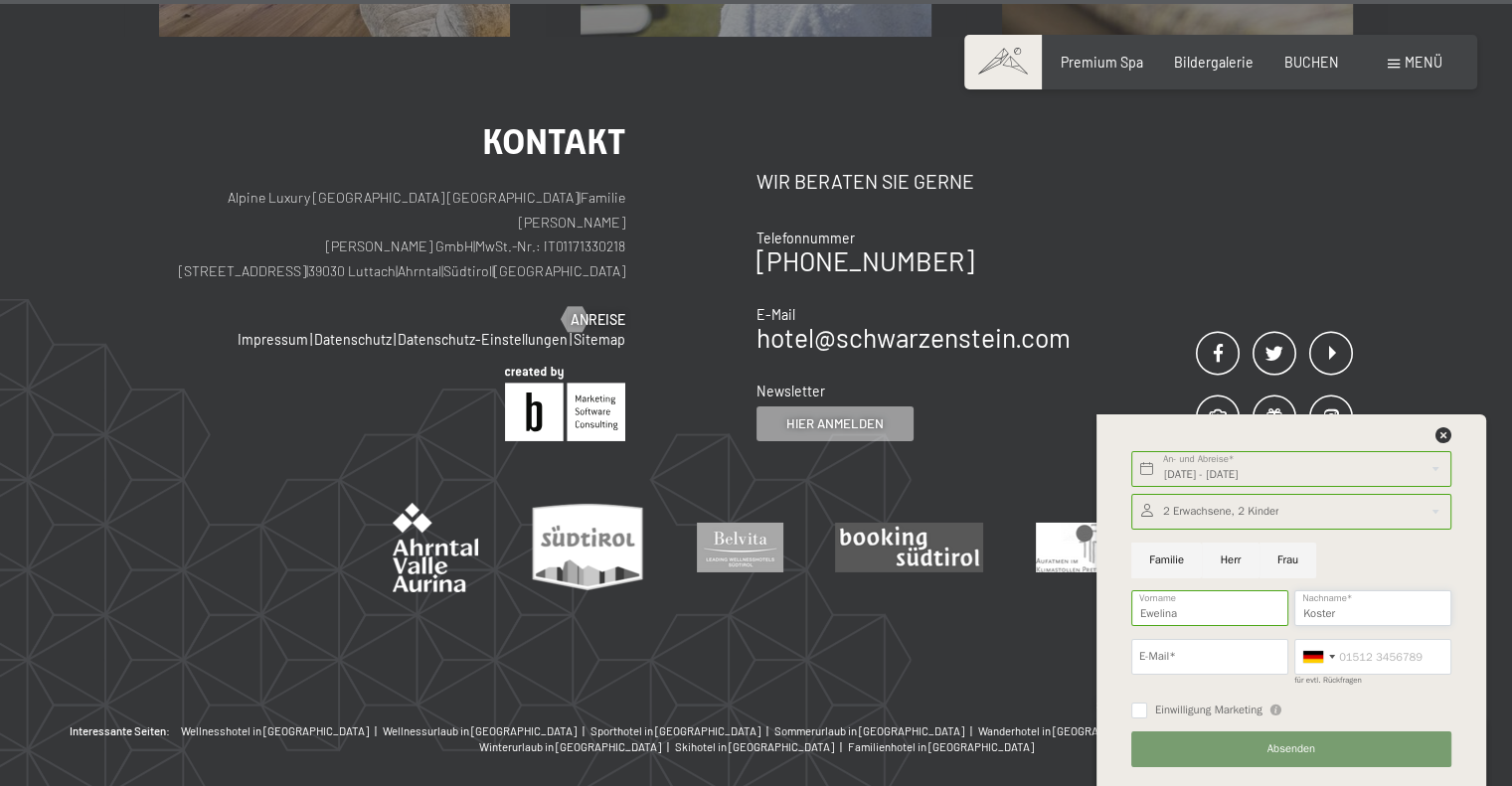 type on "Koster" 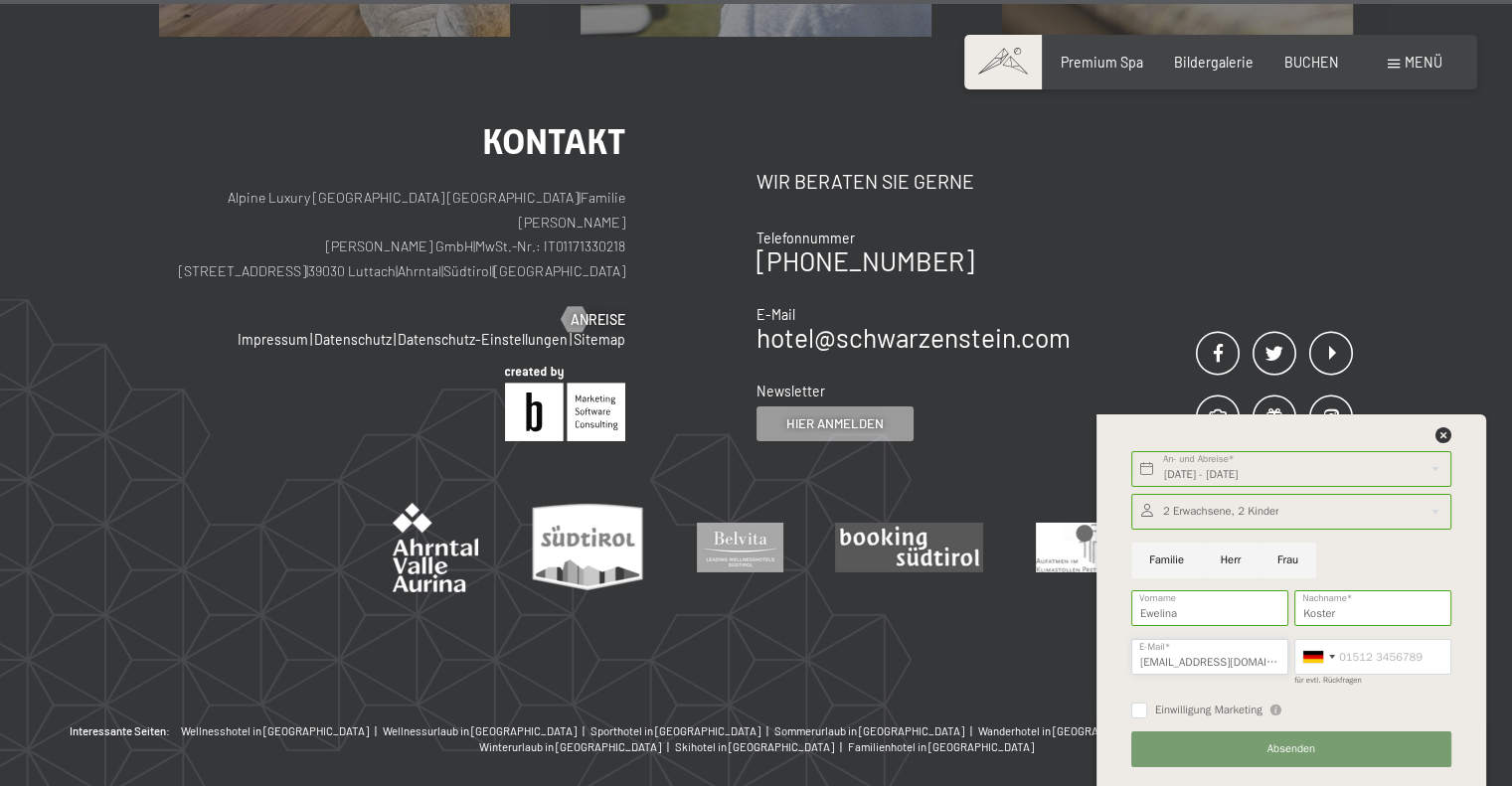type on "ewelina.koster@t-online.de" 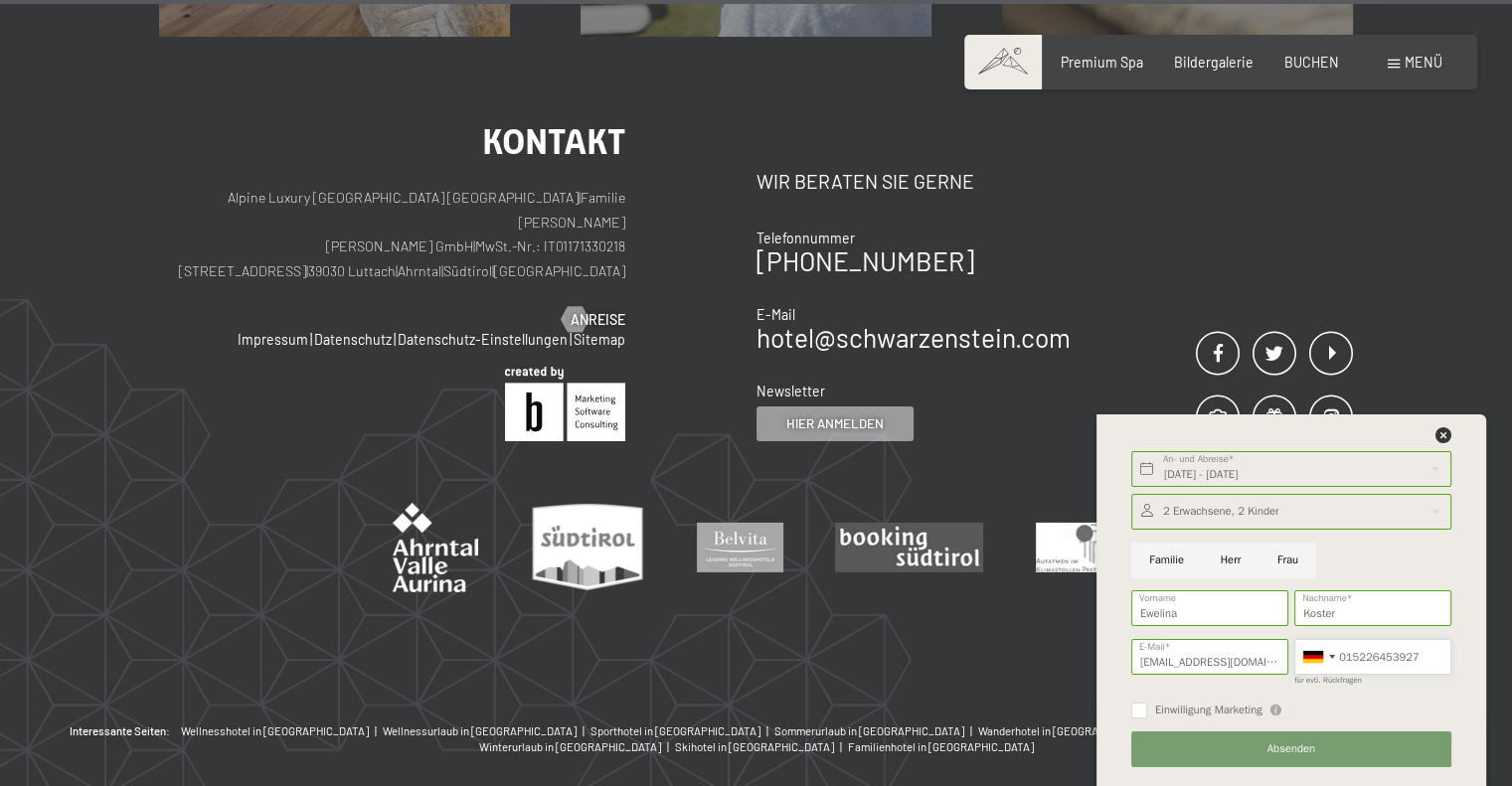 type on "015226453927" 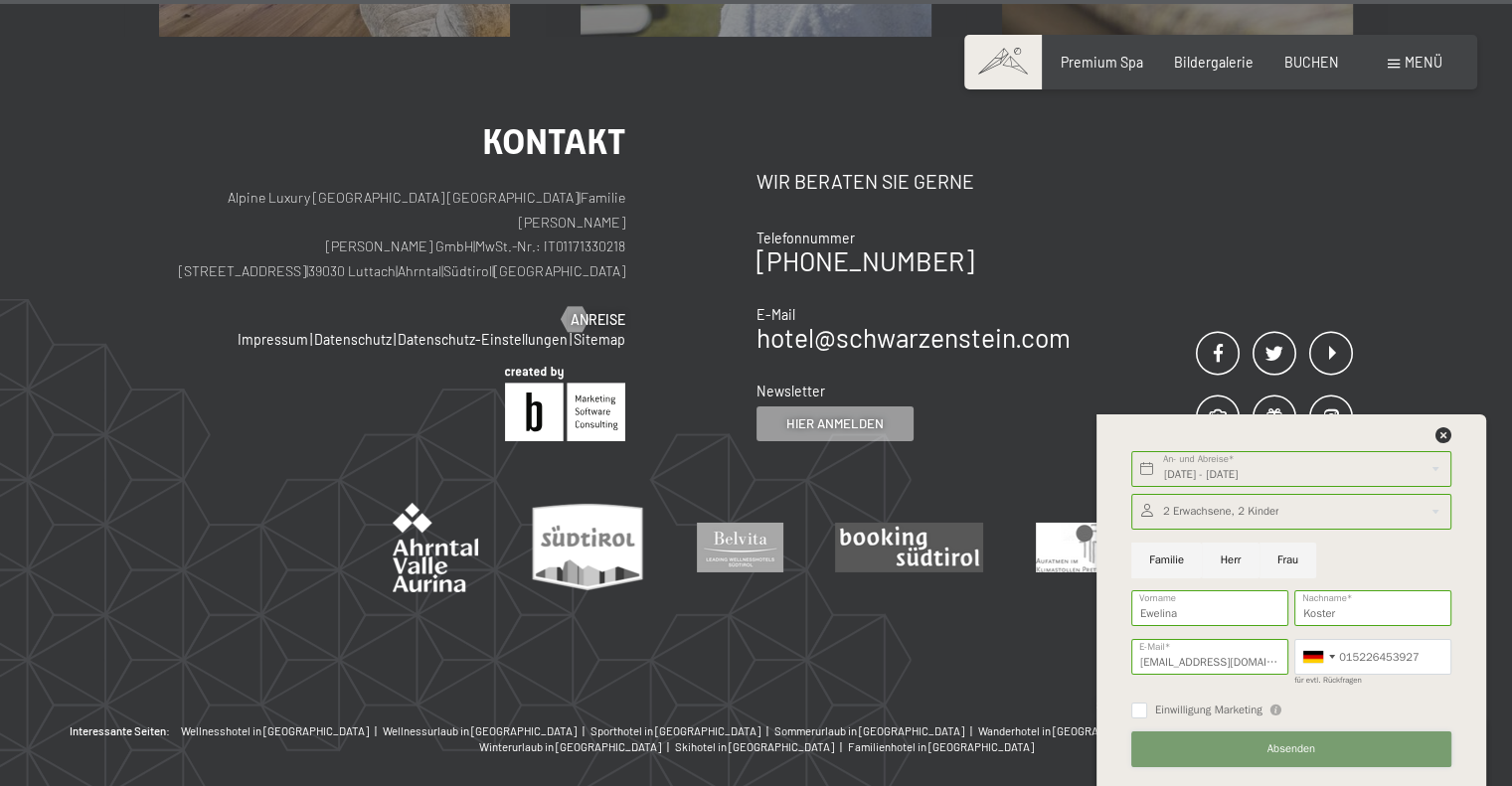 click on "Absenden" at bounding box center [1291, 749] 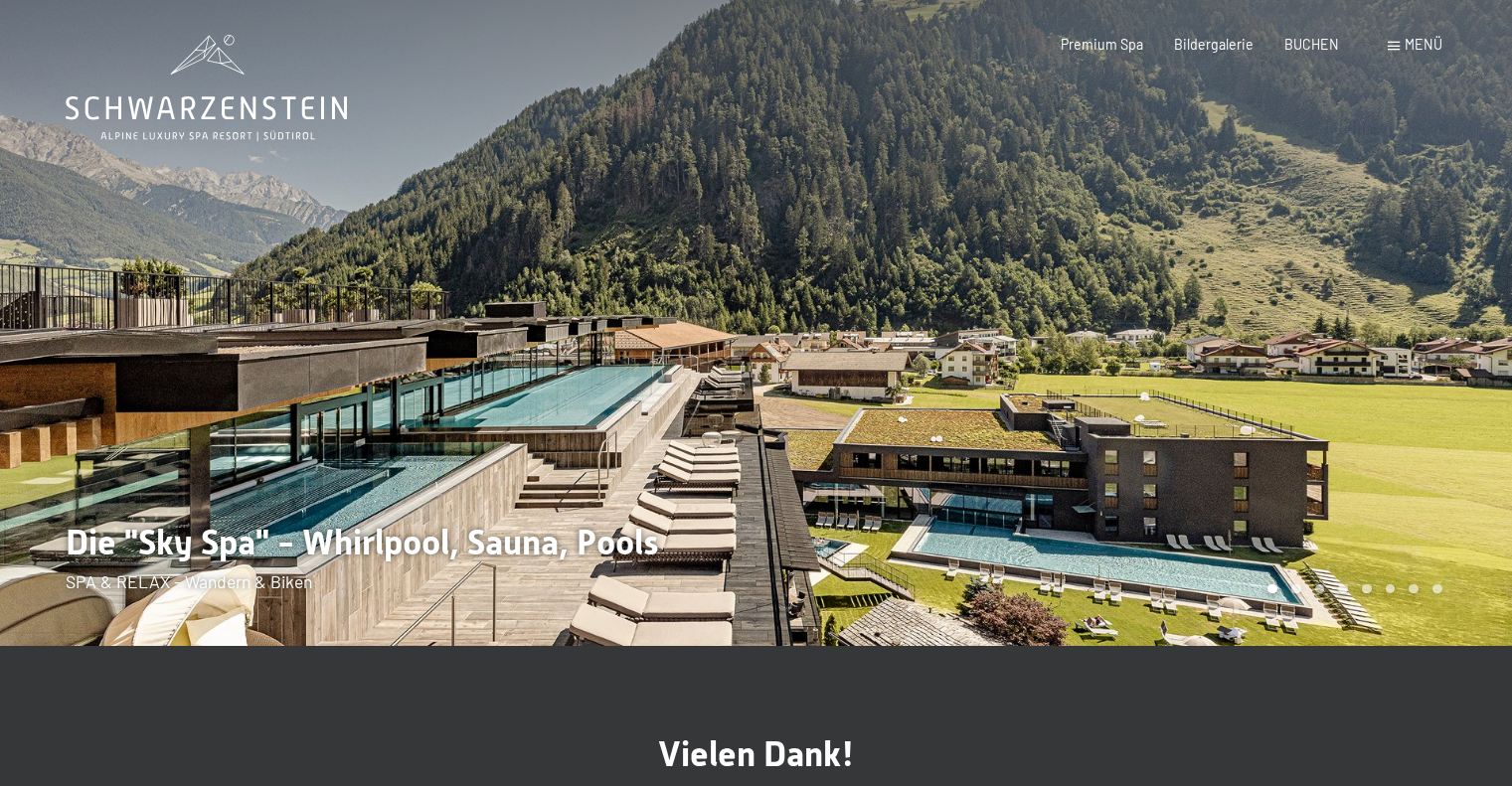 scroll, scrollTop: 0, scrollLeft: 0, axis: both 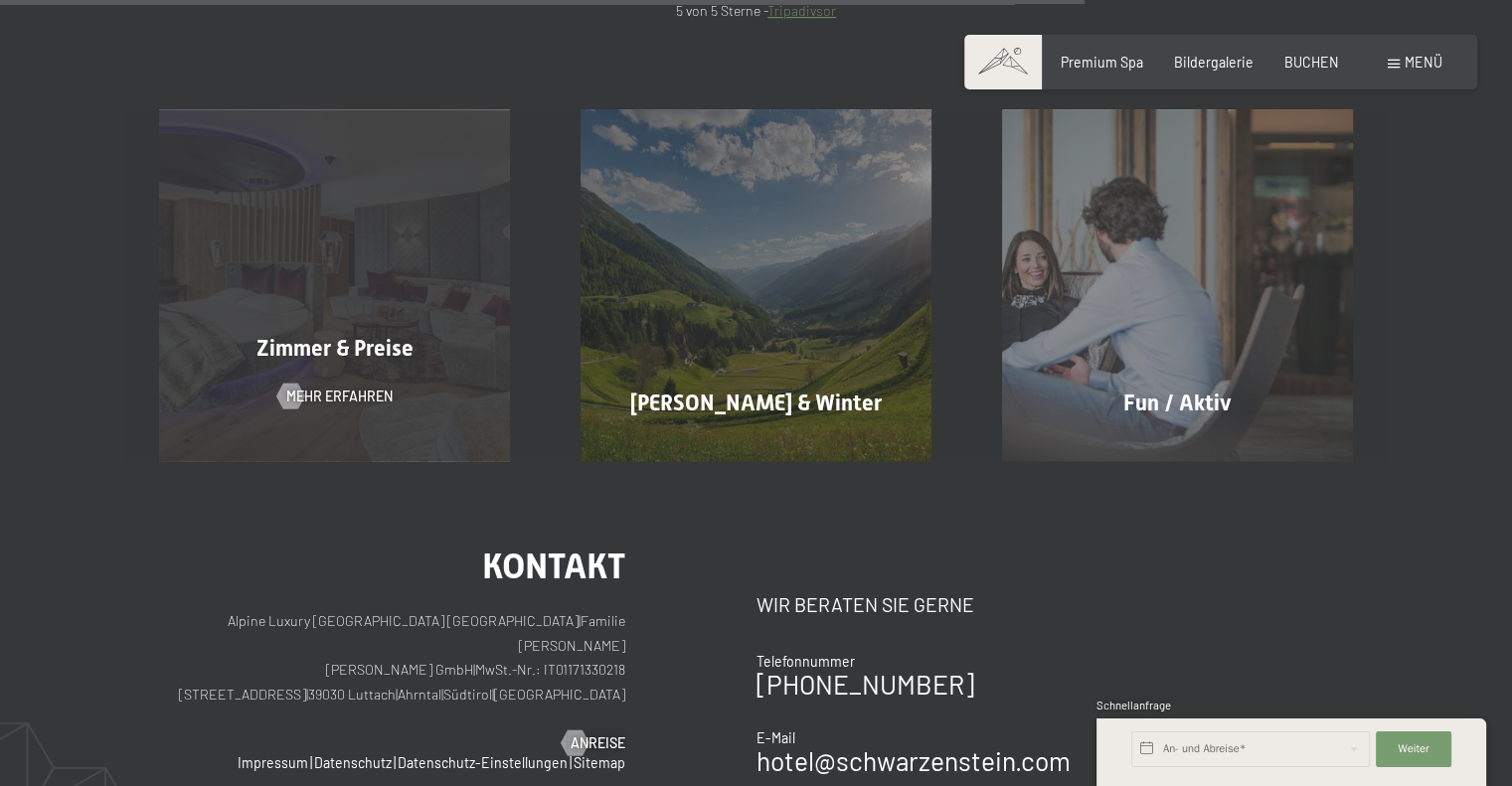 click on "Zimmer & Preise           Mehr erfahren" at bounding box center (335, 284) 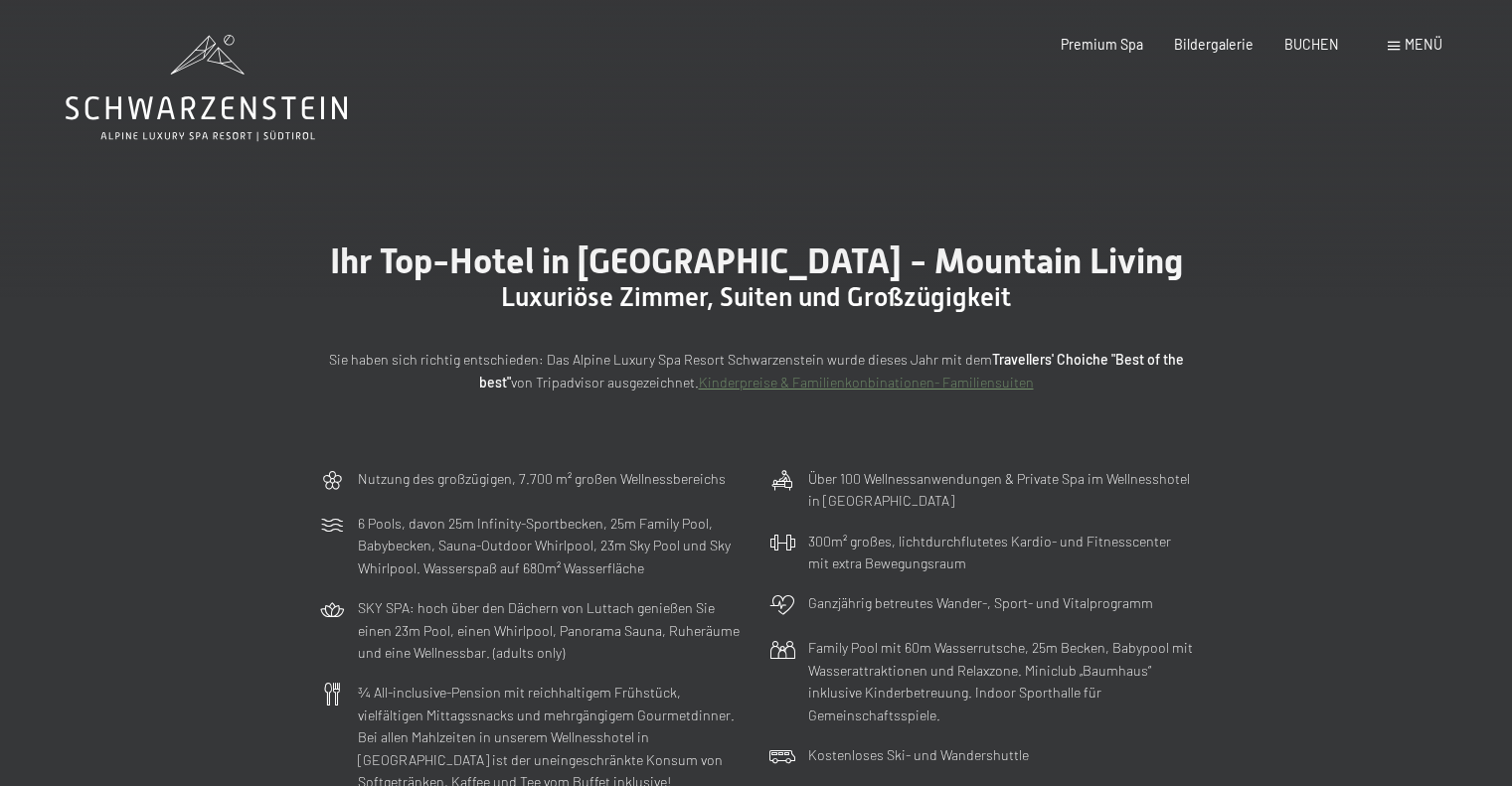 scroll, scrollTop: 0, scrollLeft: 0, axis: both 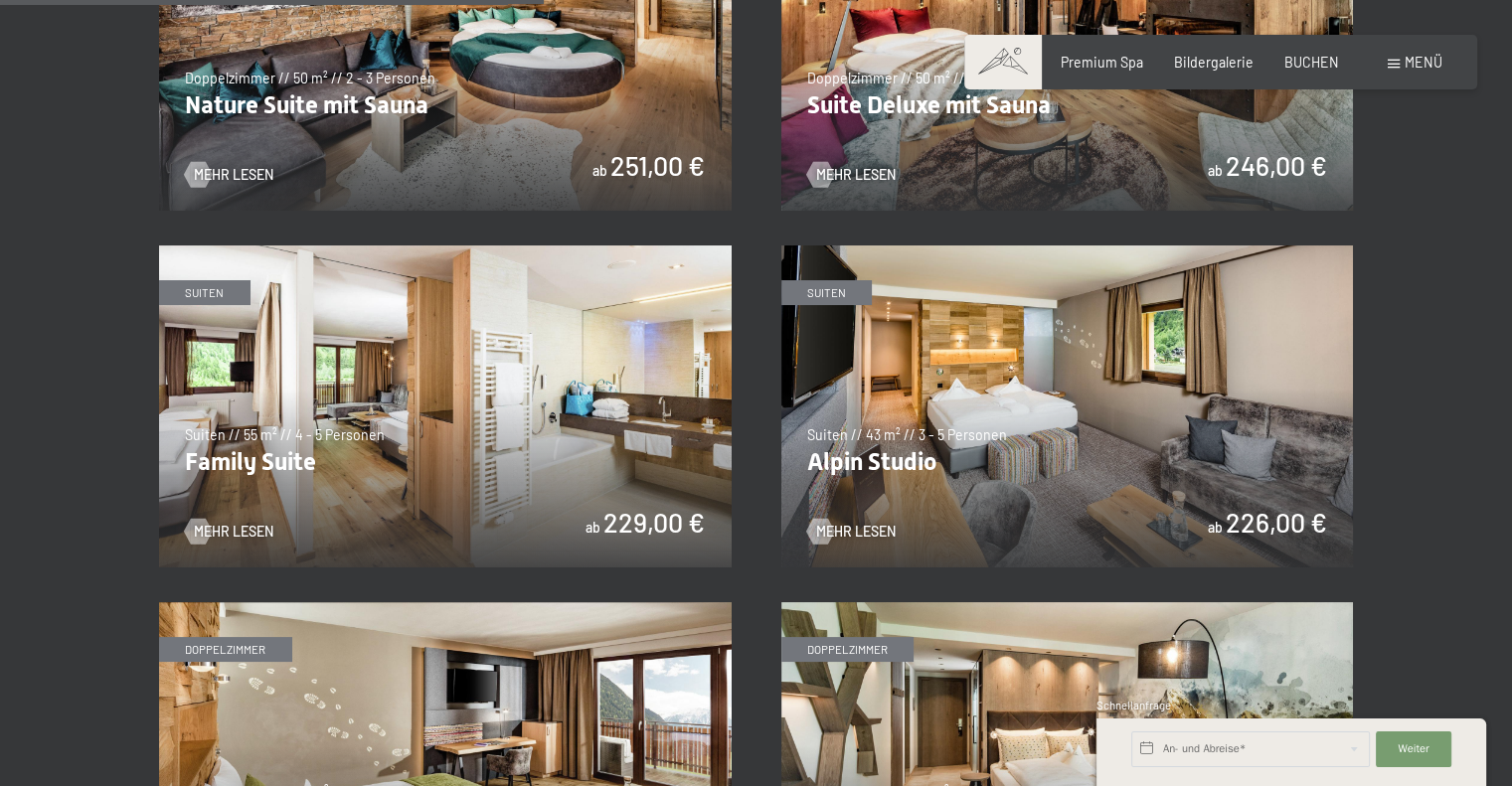 click at bounding box center [445, 406] 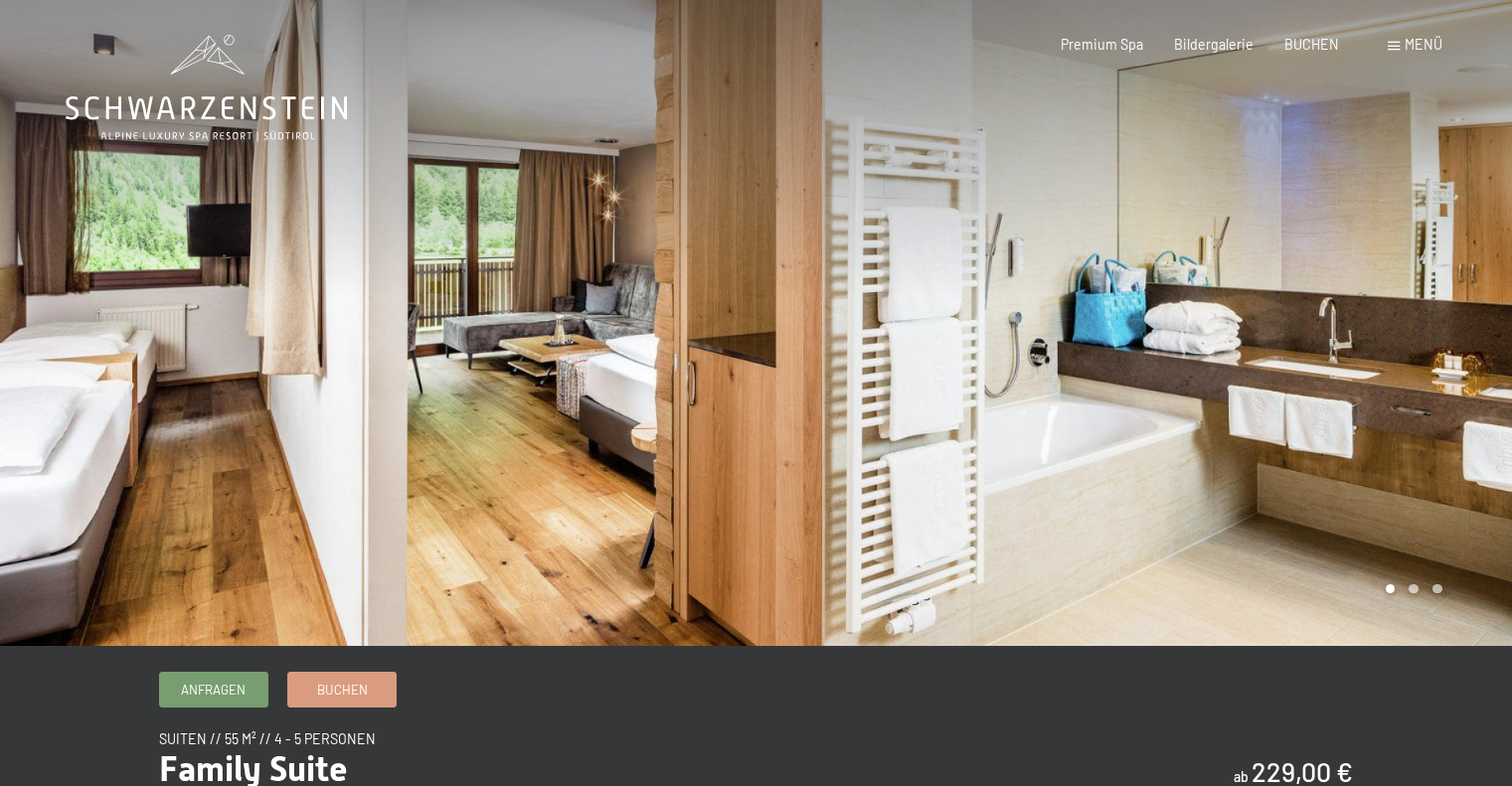 scroll, scrollTop: 0, scrollLeft: 0, axis: both 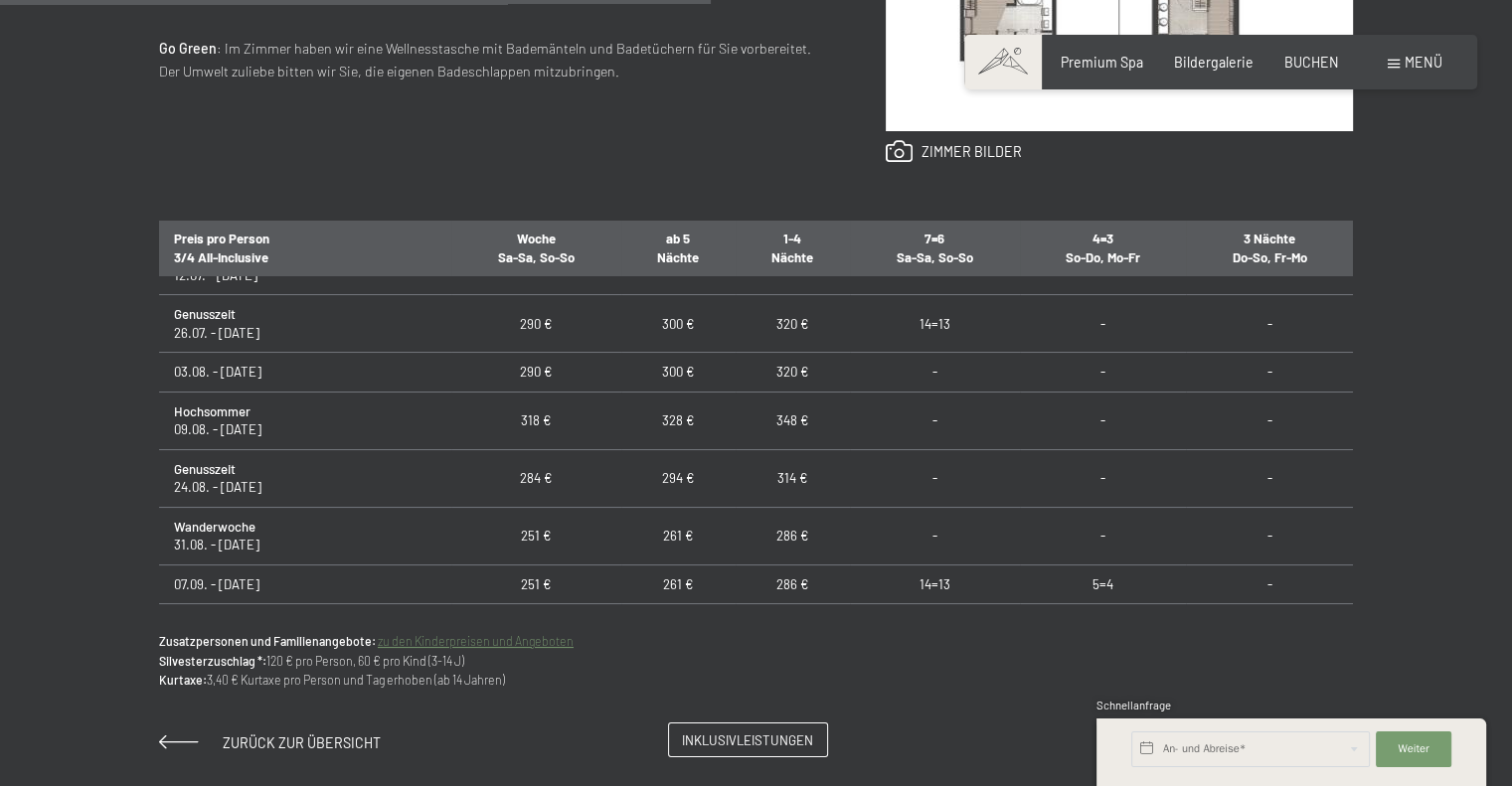 click on "Inklusivleistungen" at bounding box center [748, 740] 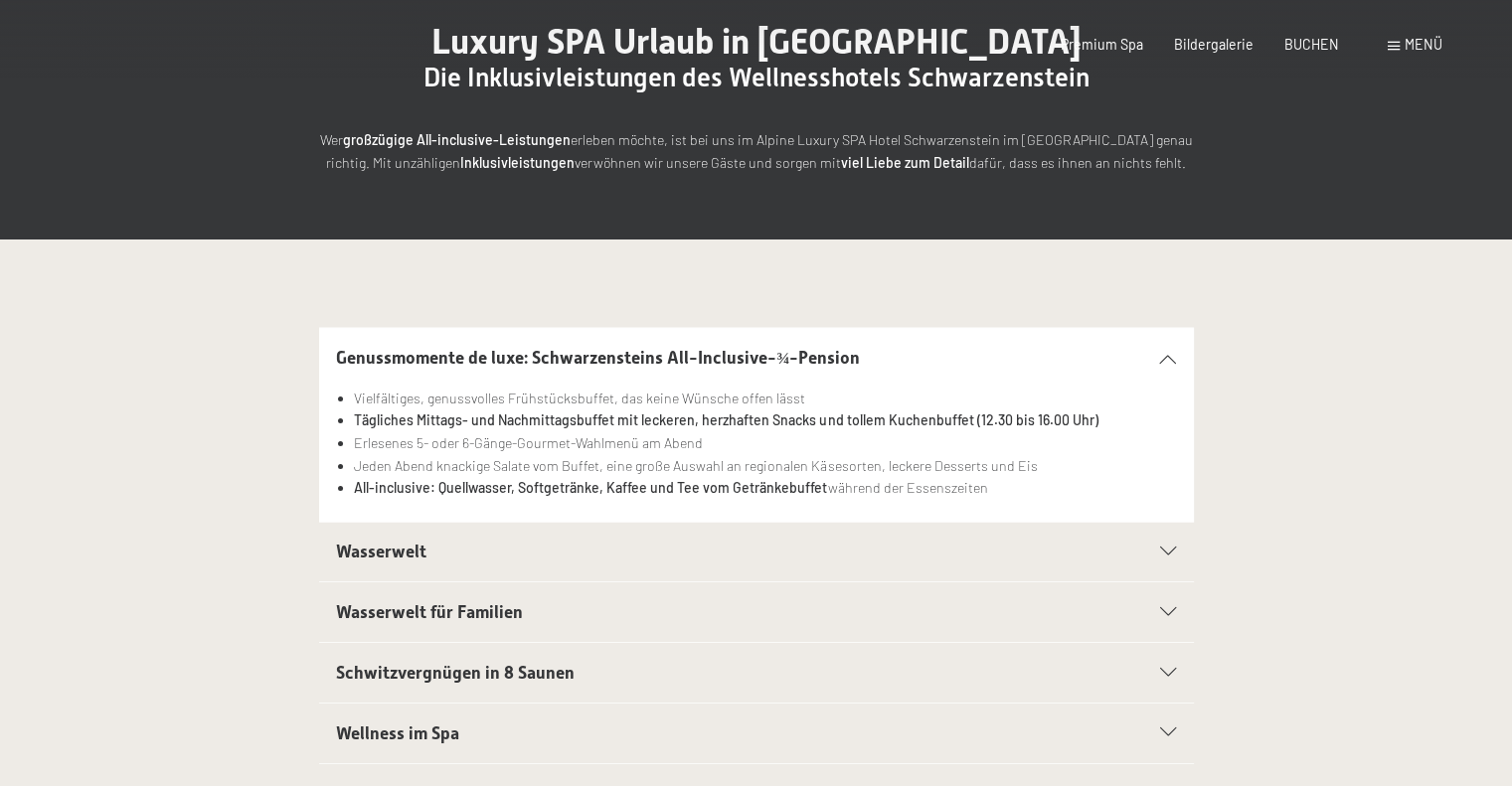 scroll, scrollTop: 0, scrollLeft: 0, axis: both 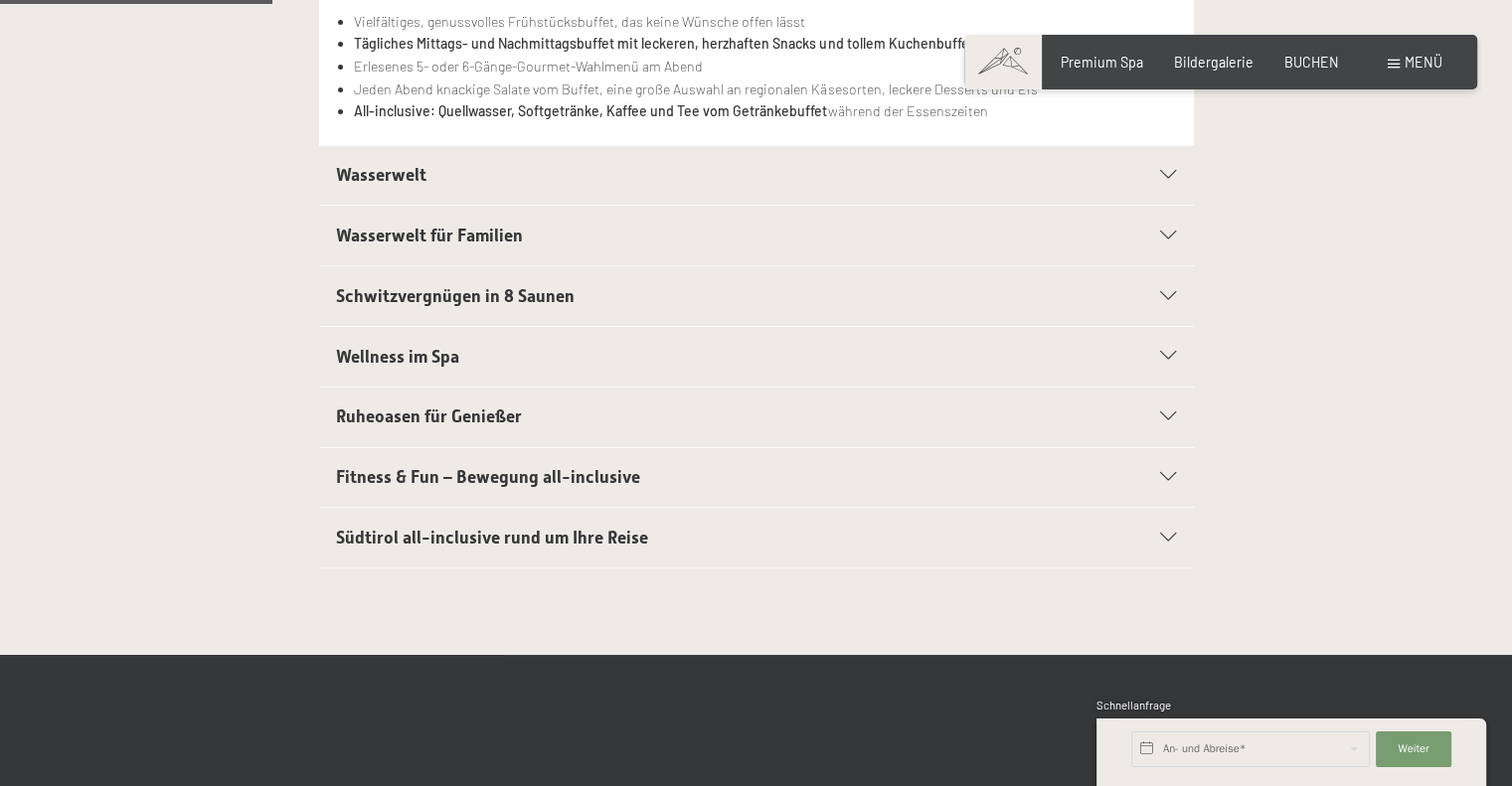 click on "Wasserwelt" at bounding box center [714, 175] 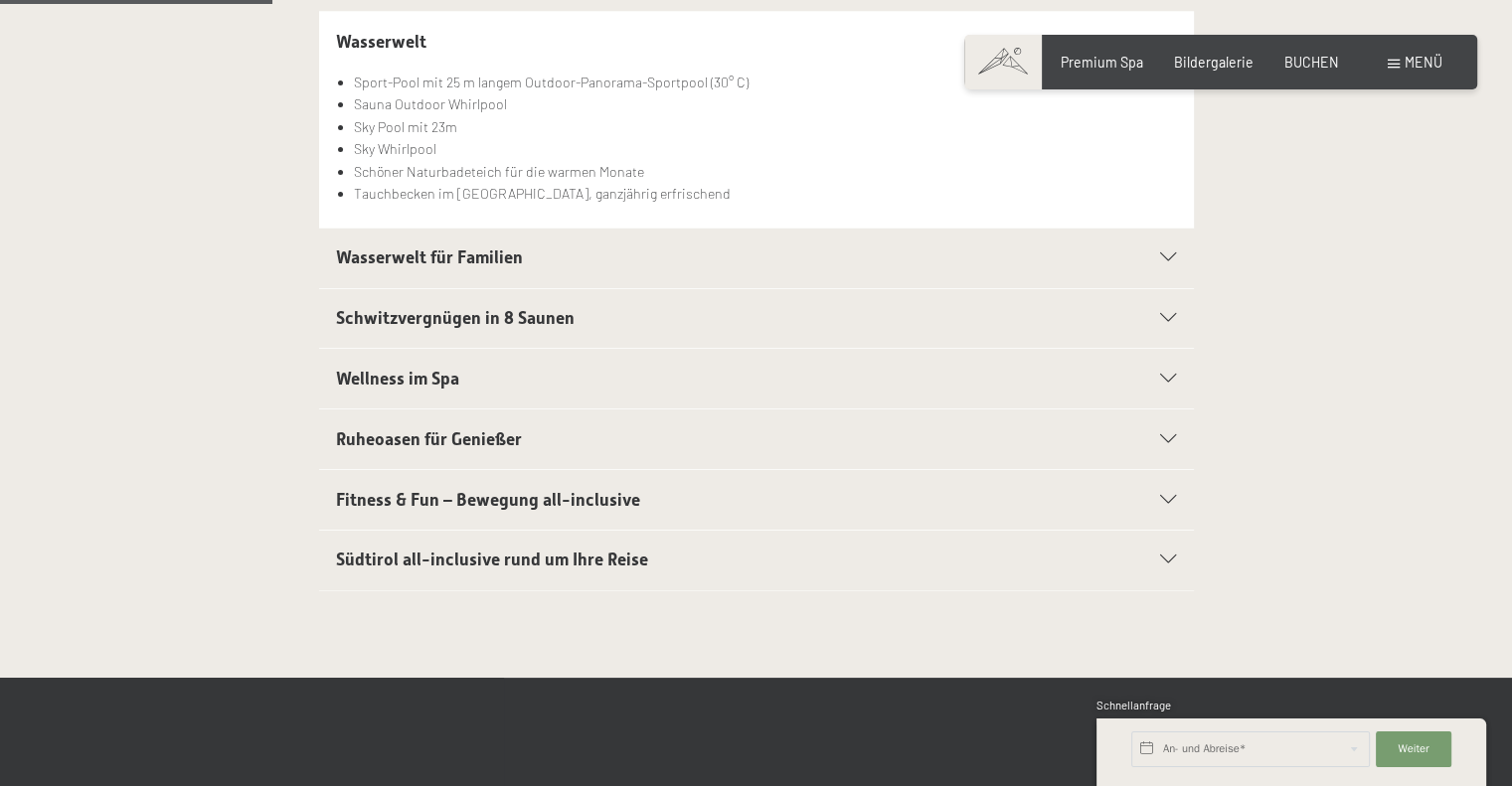 click on "Wasserwelt für Familien" at bounding box center [714, 257] 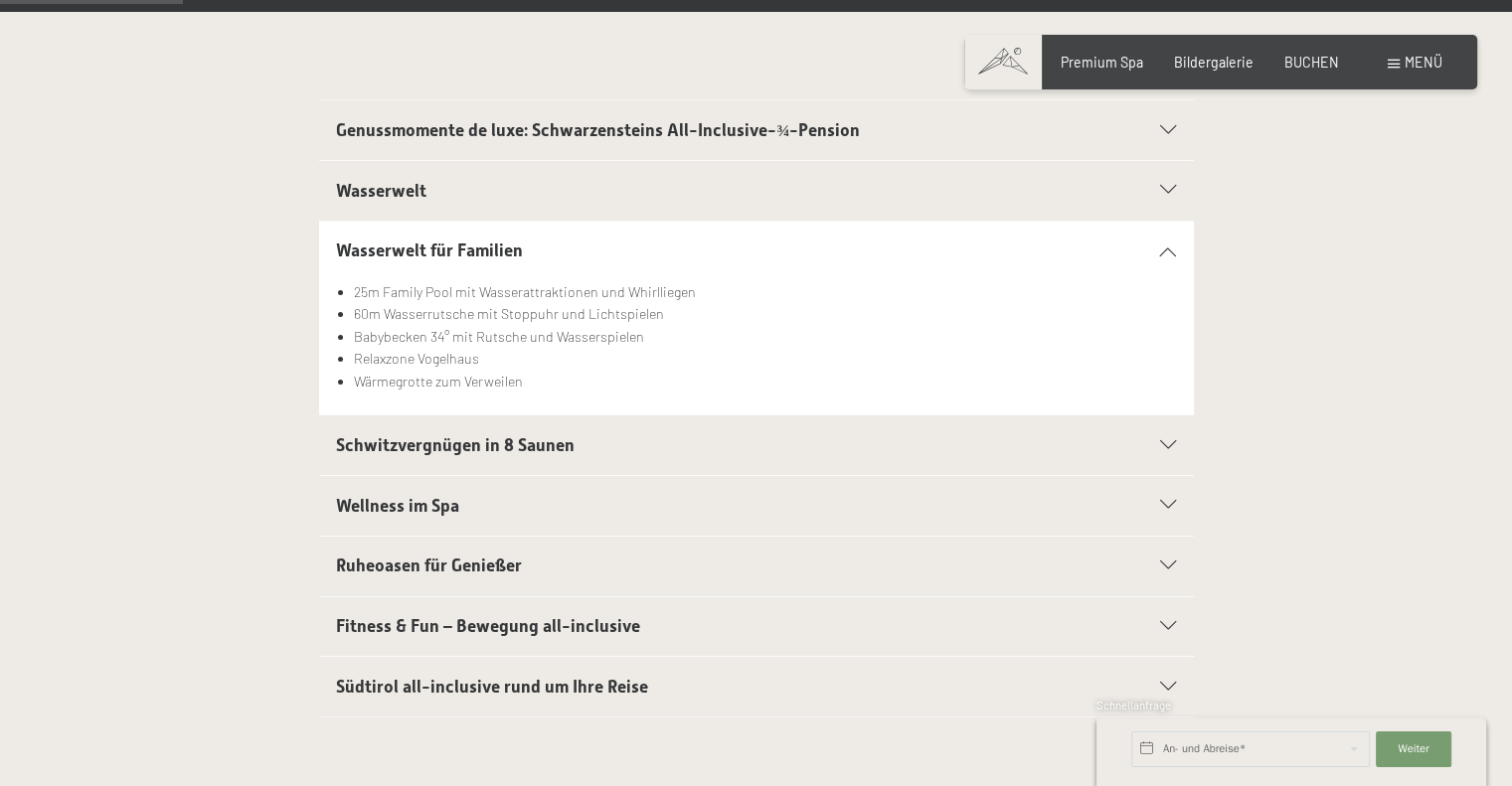 scroll, scrollTop: 397, scrollLeft: 0, axis: vertical 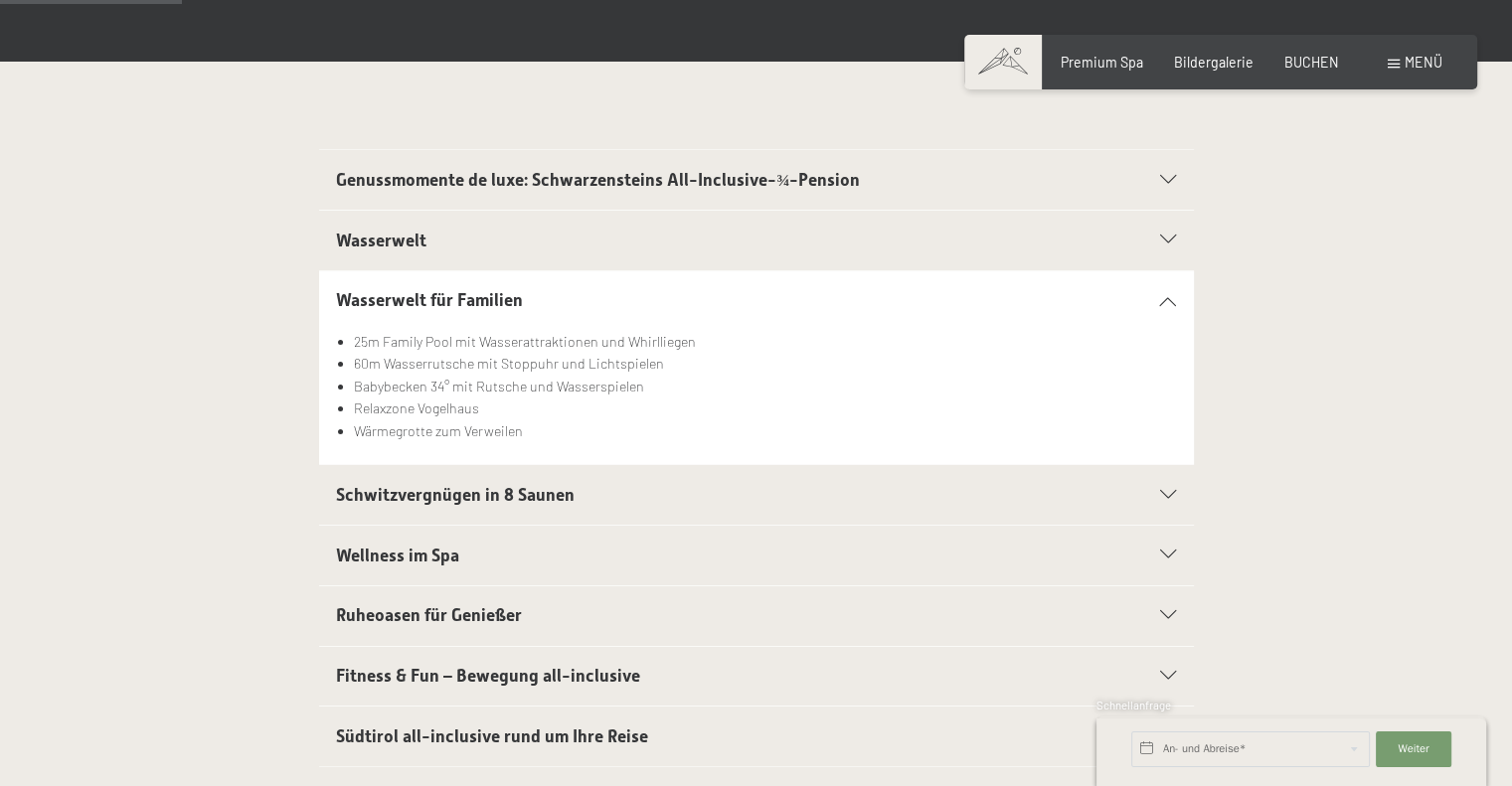 click on "Schwitzvergnügen in 8 Saunen" at bounding box center [714, 495] 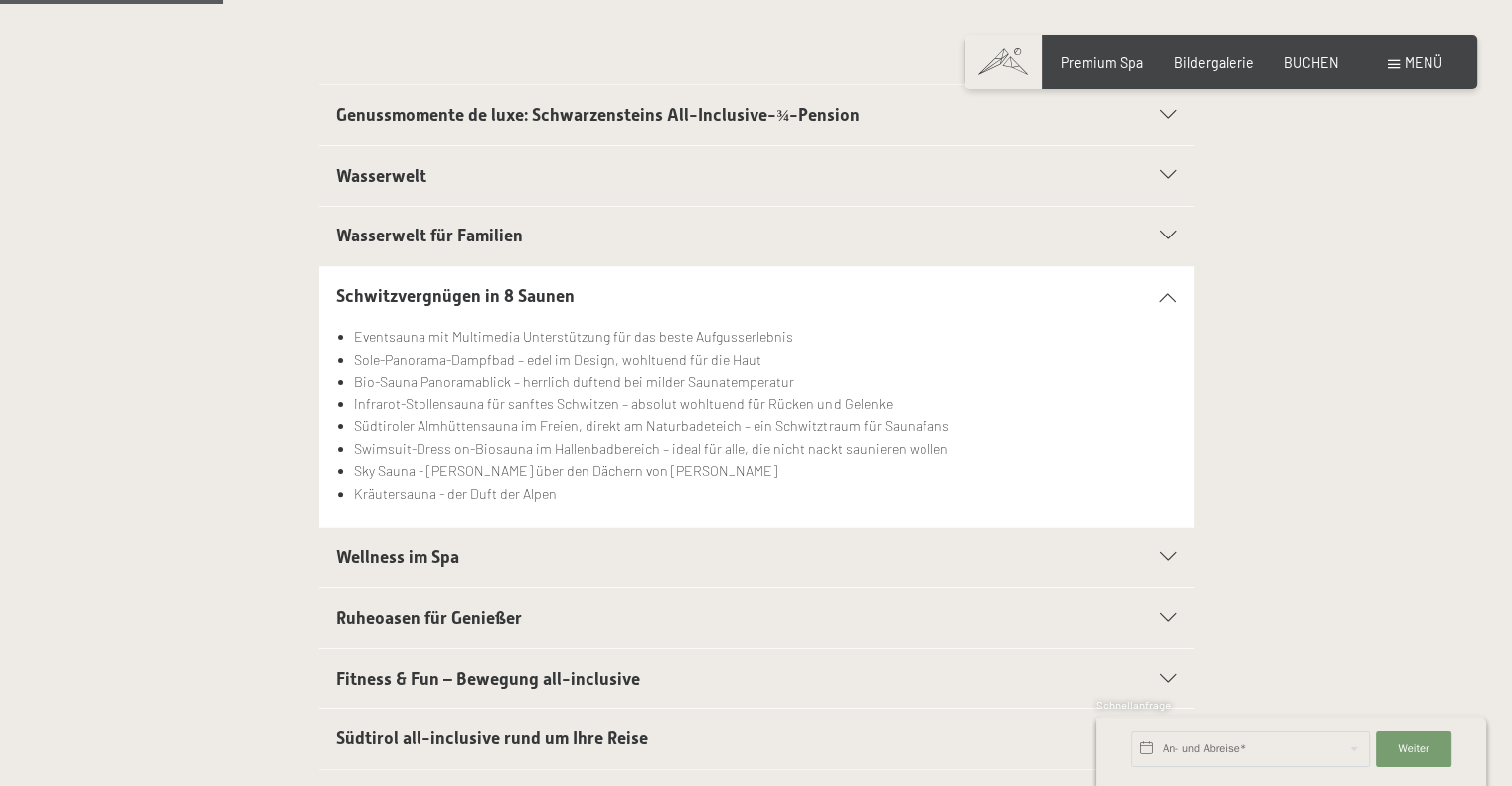 scroll, scrollTop: 497, scrollLeft: 0, axis: vertical 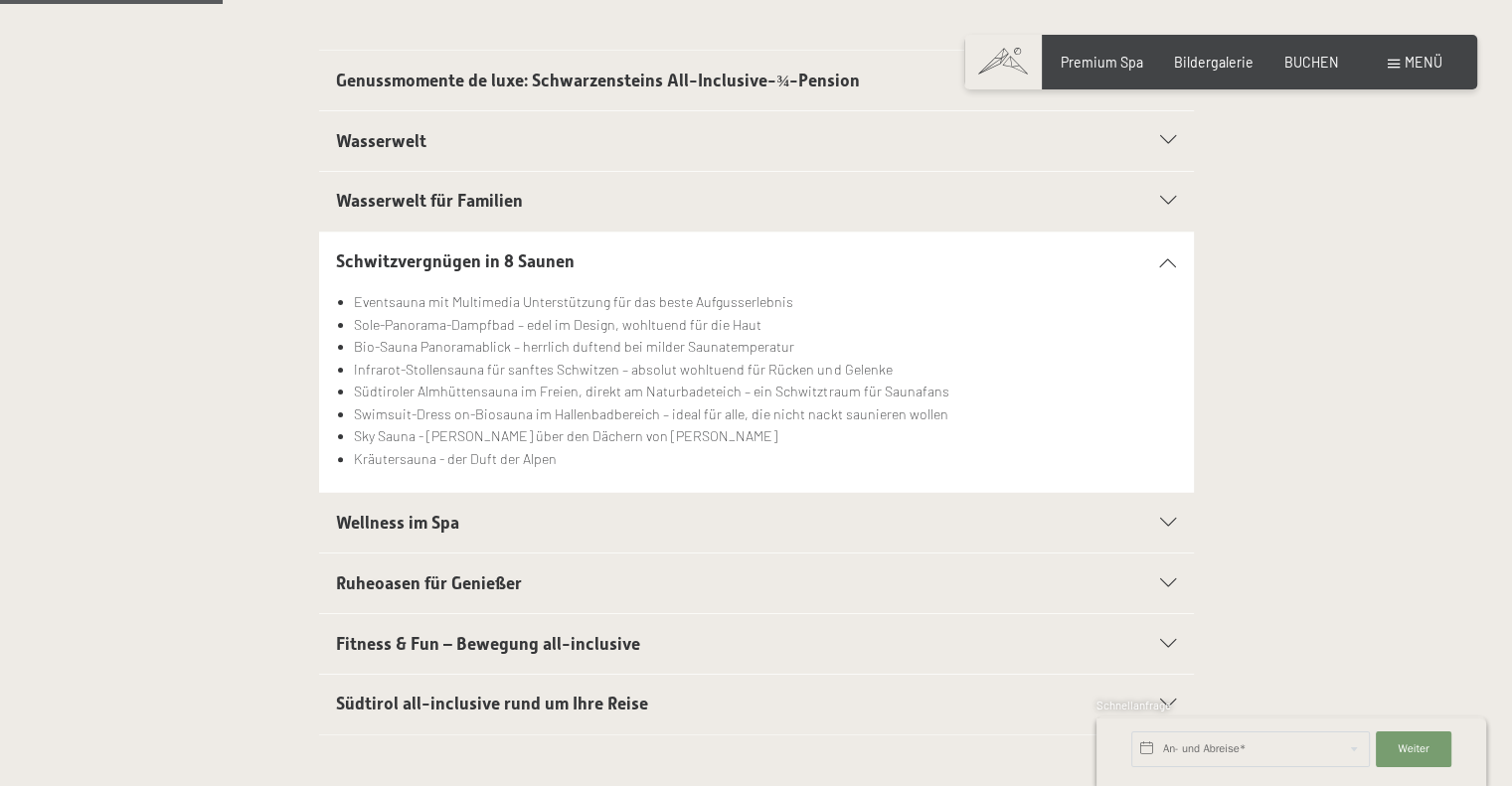 click on "Wellness im Spa" at bounding box center (756, 523) 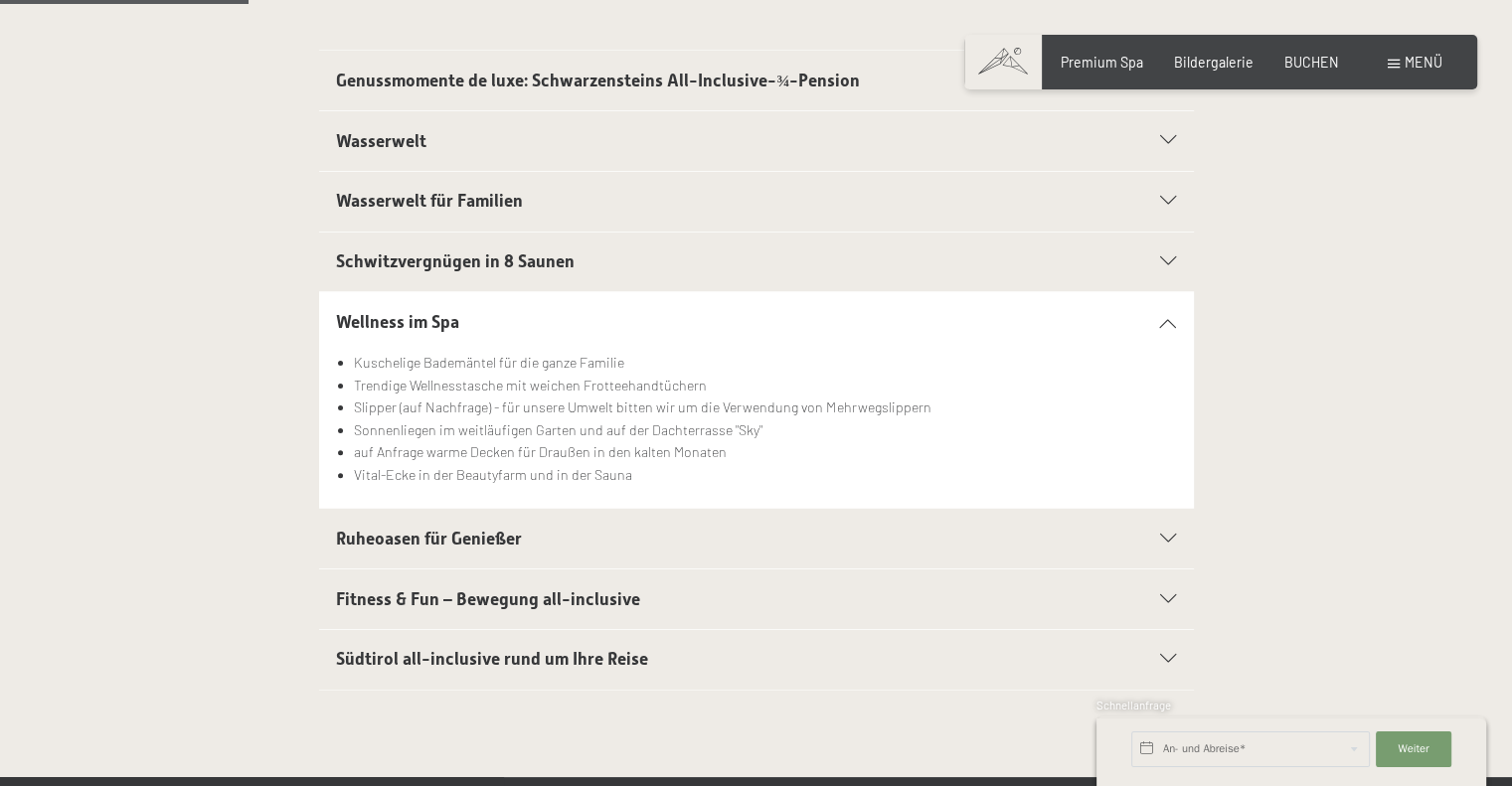 scroll, scrollTop: 596, scrollLeft: 0, axis: vertical 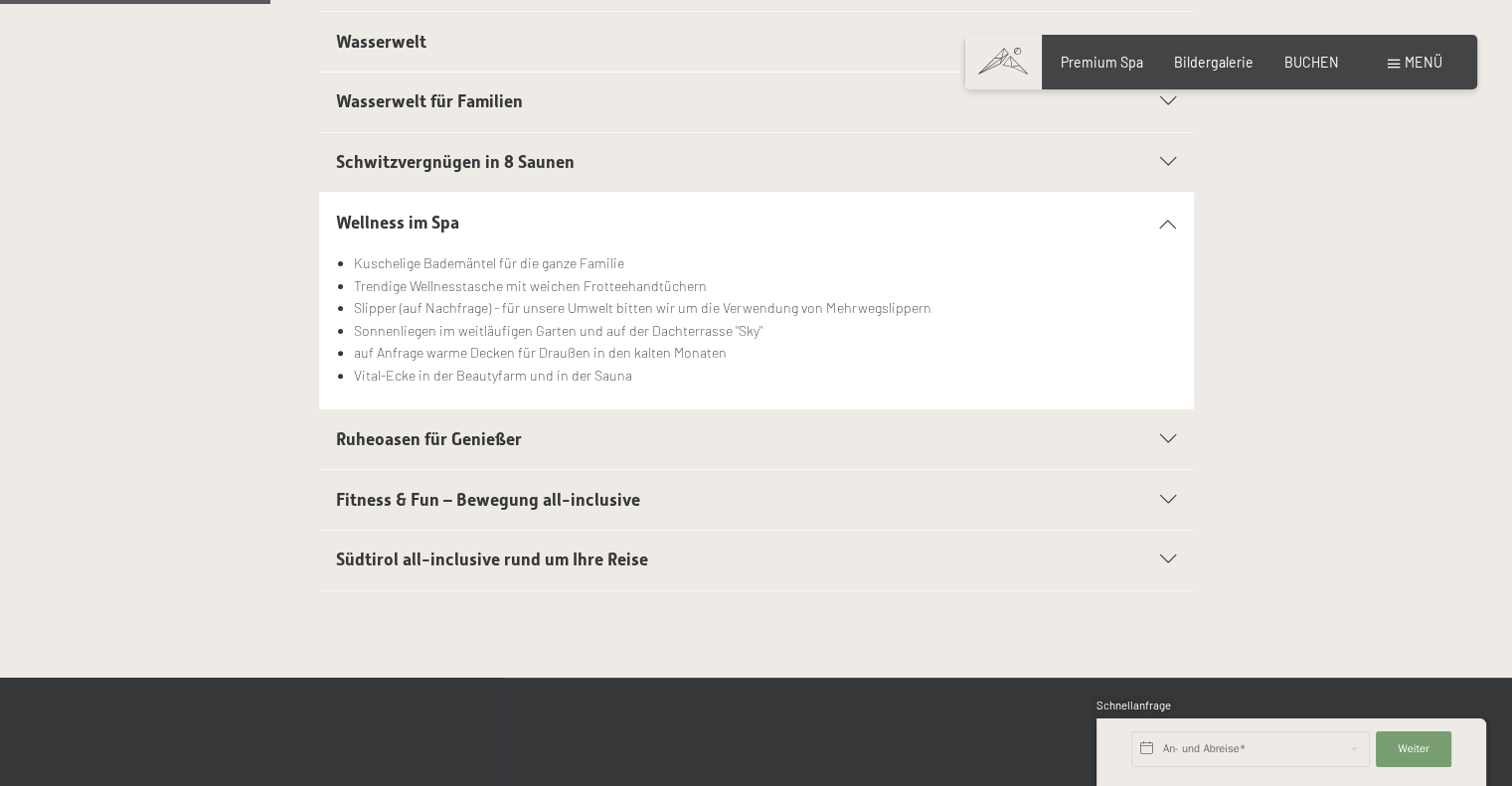 click on "Fitness & Fun – Bewegung all-inclusive" at bounding box center [488, 500] 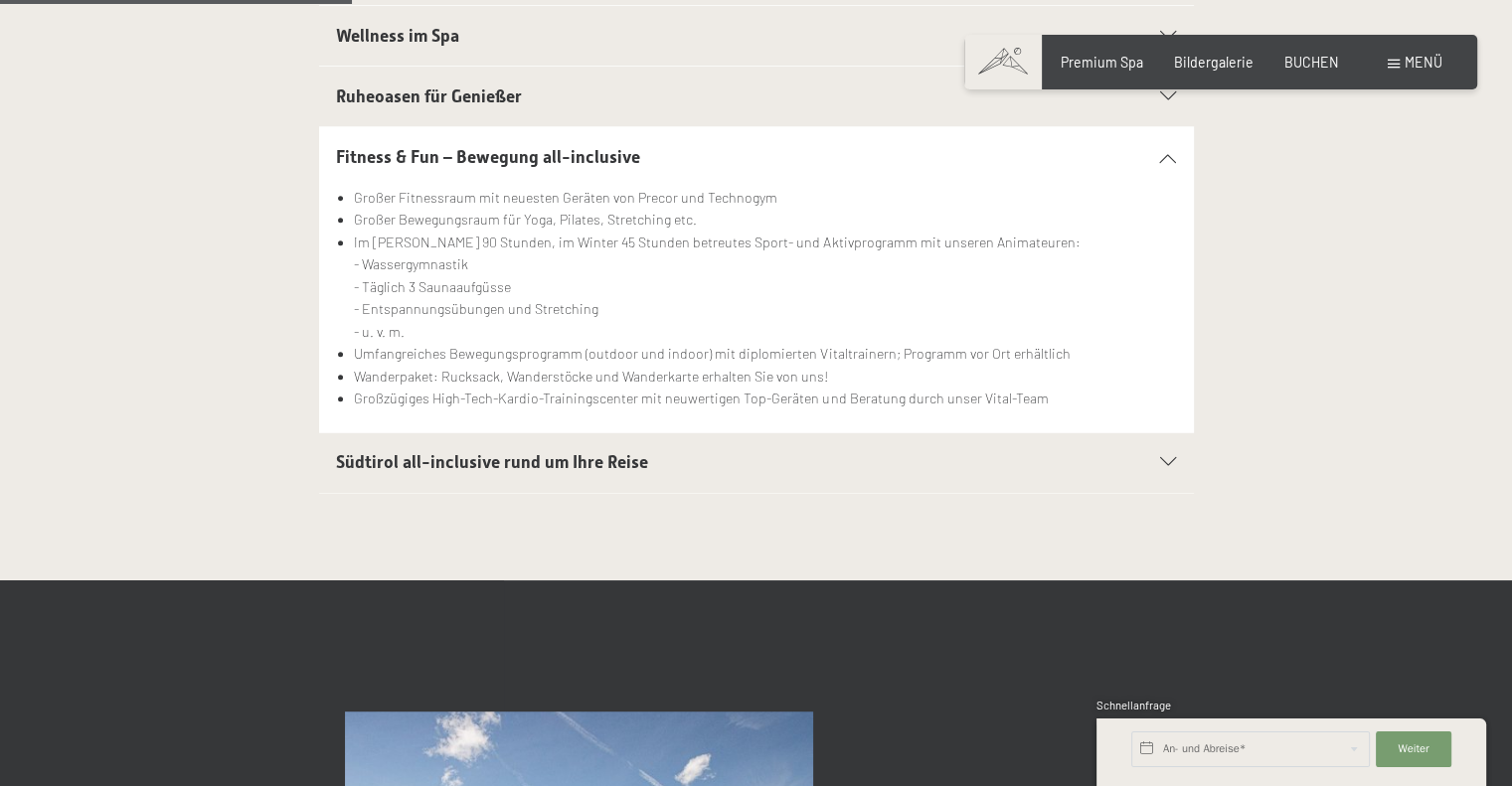 scroll, scrollTop: 795, scrollLeft: 0, axis: vertical 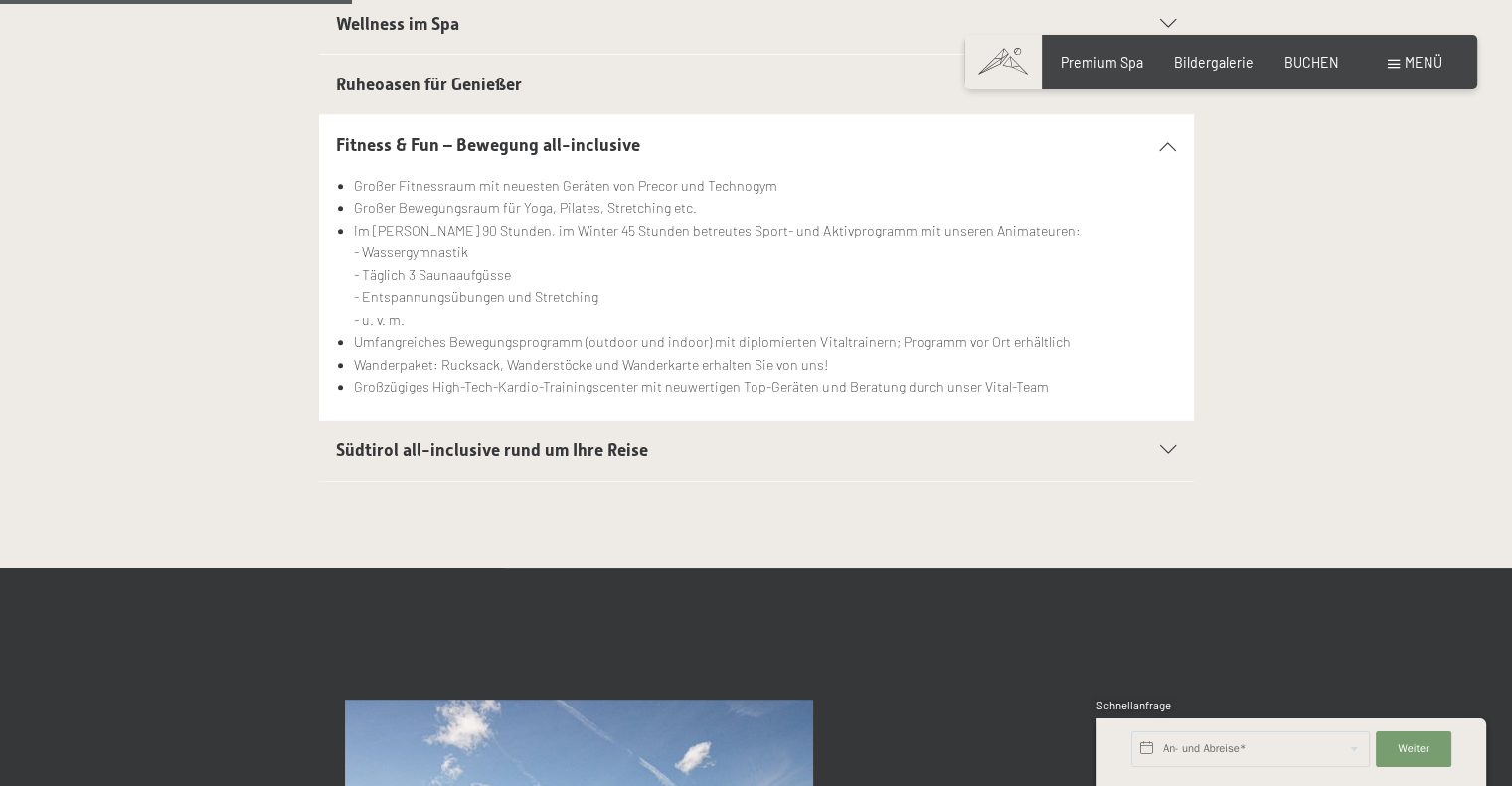 click on "Südtirol all-inclusive rund um Ihre Reise" at bounding box center (714, 450) 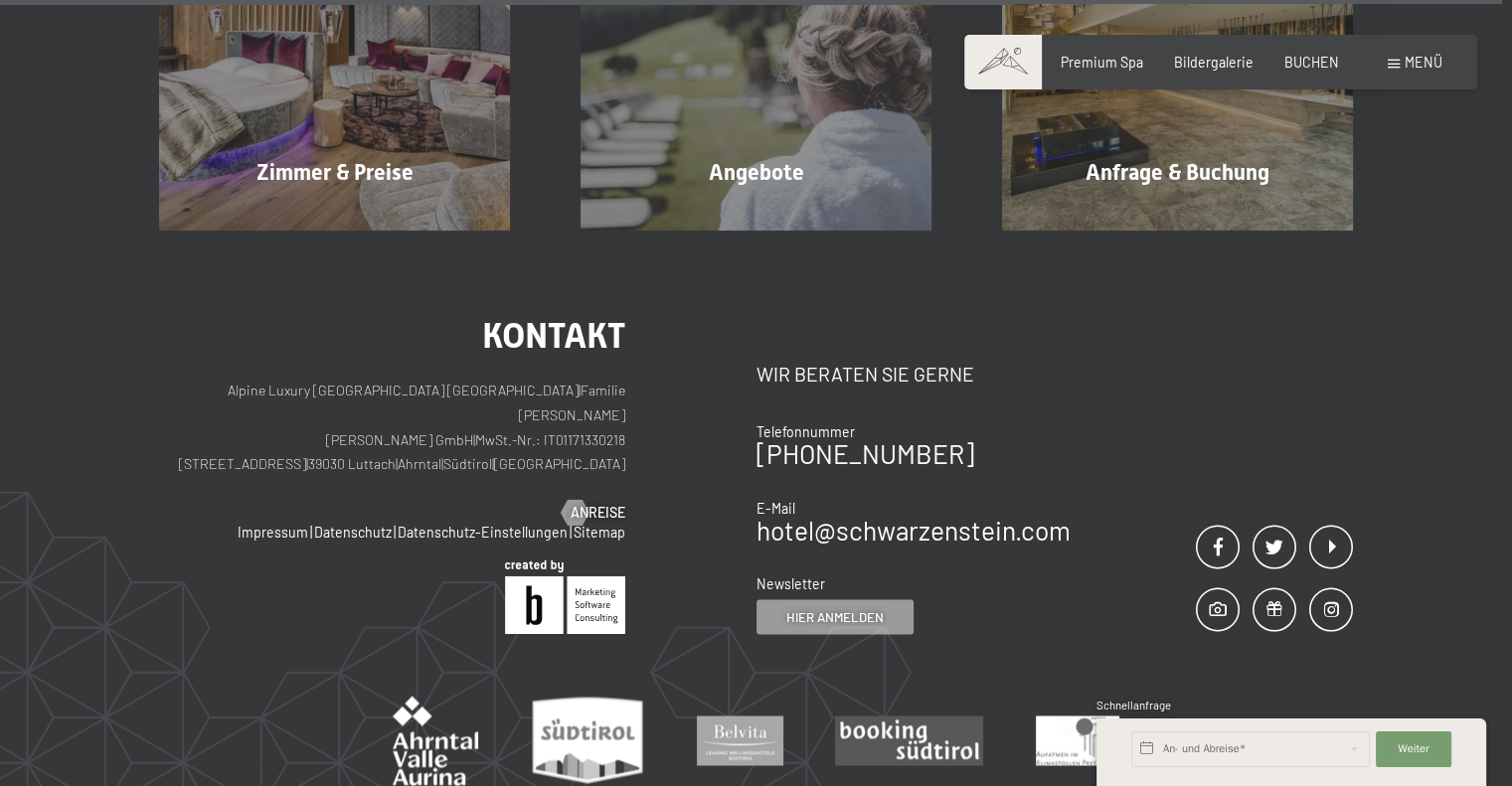scroll, scrollTop: 3372, scrollLeft: 0, axis: vertical 